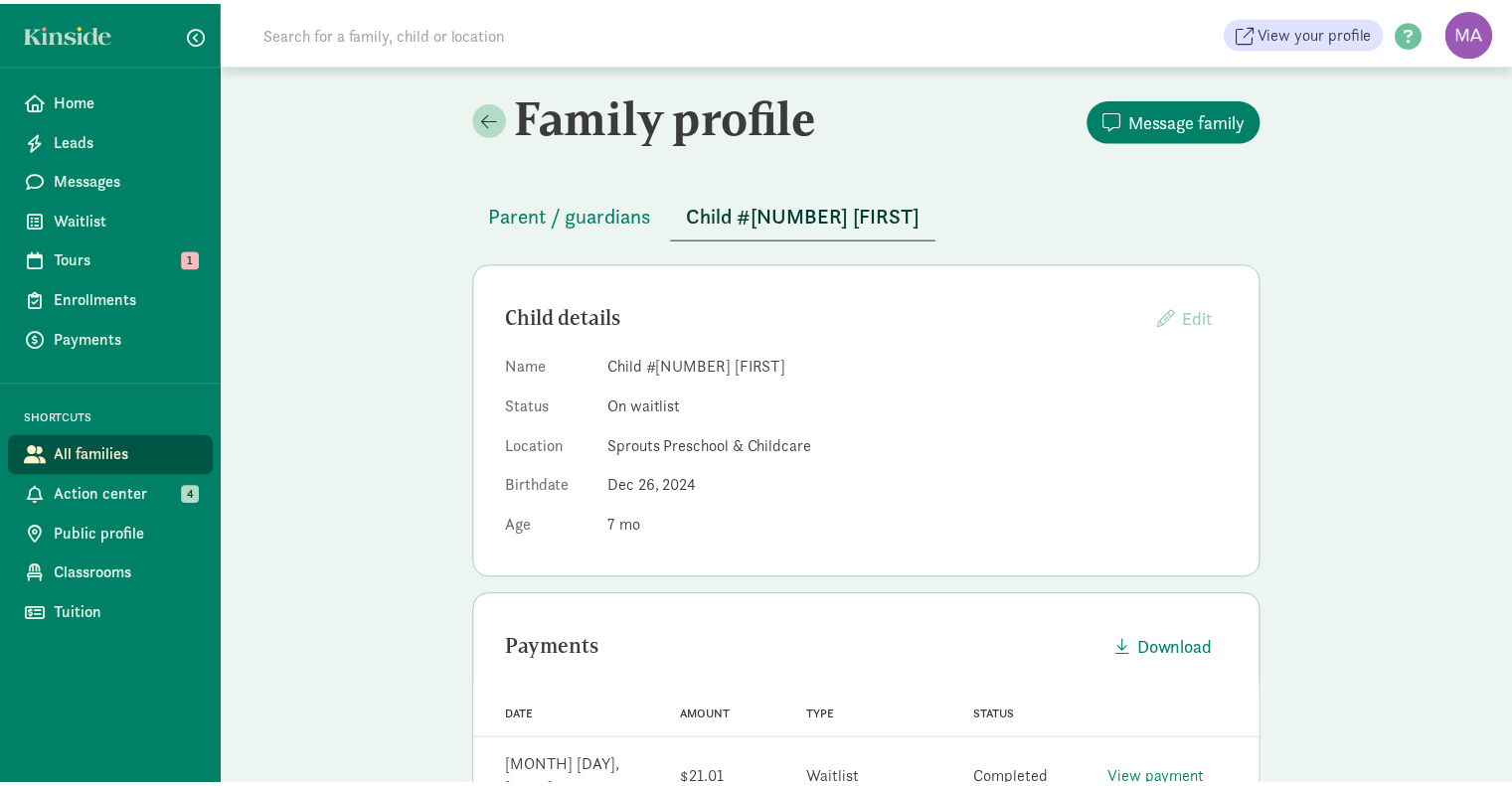 scroll, scrollTop: 0, scrollLeft: 0, axis: both 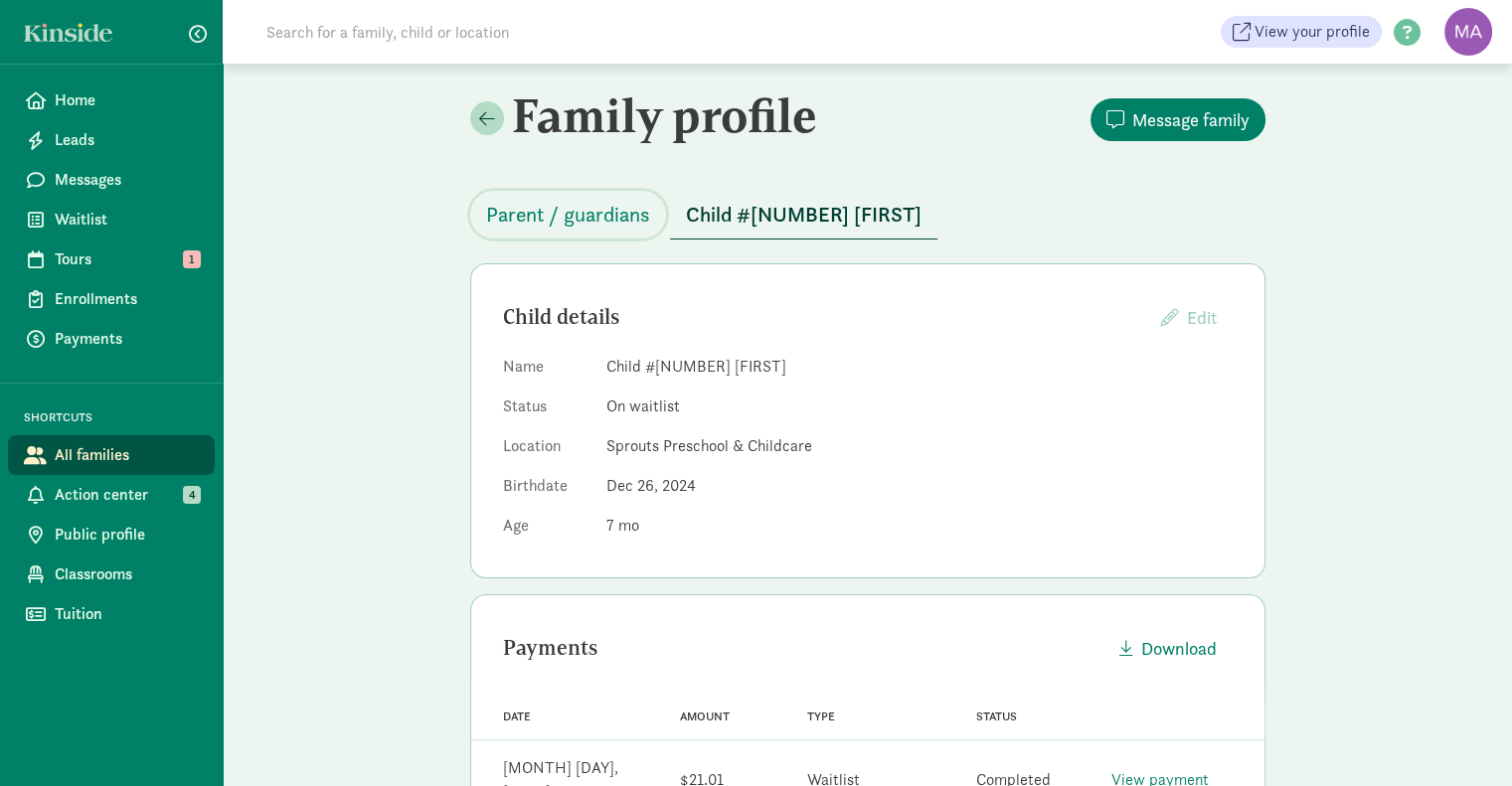 click on "Parent / guardians" at bounding box center [568, 215] 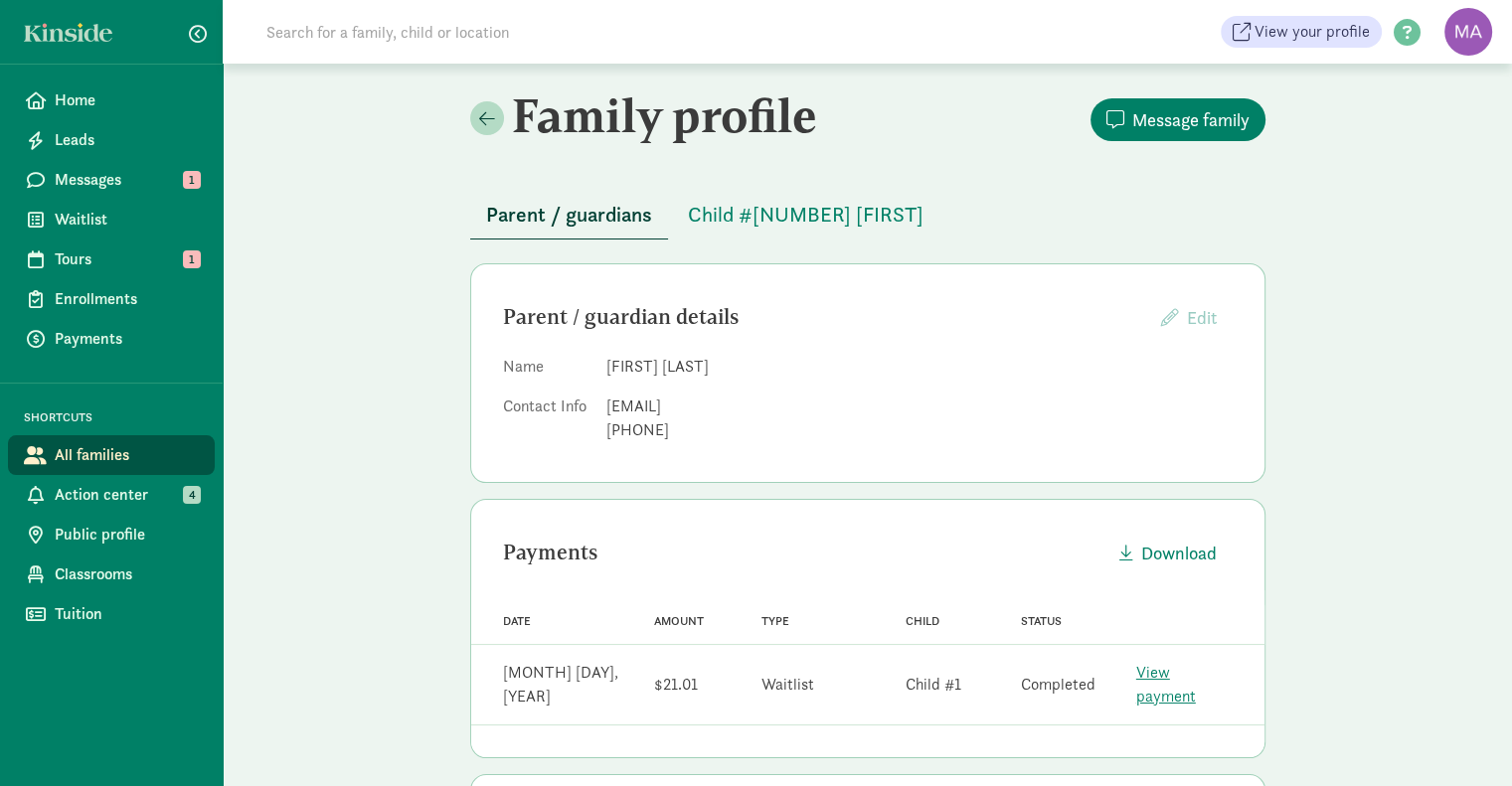 click on "Messages" at bounding box center (126, 180) 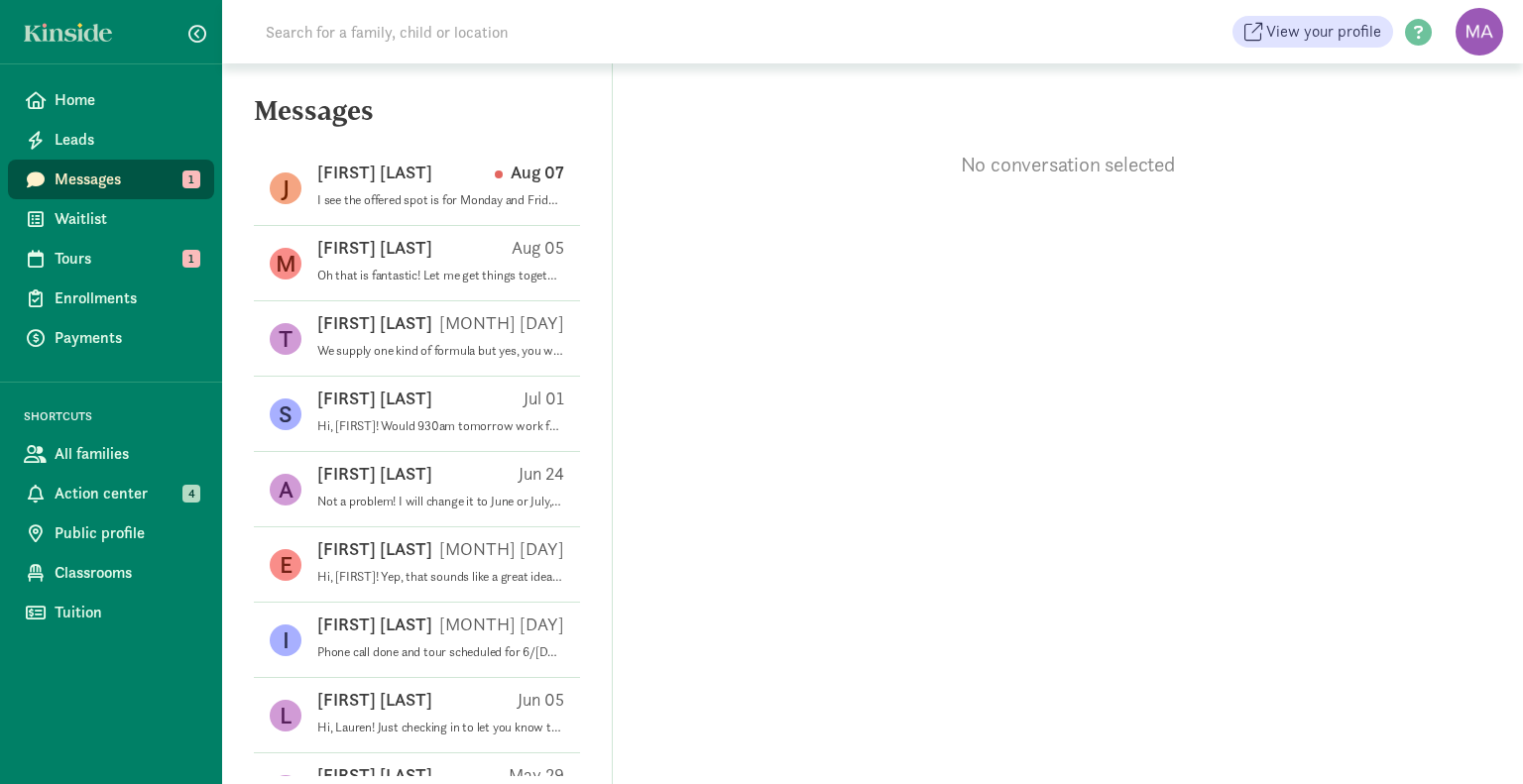 scroll, scrollTop: 0, scrollLeft: 0, axis: both 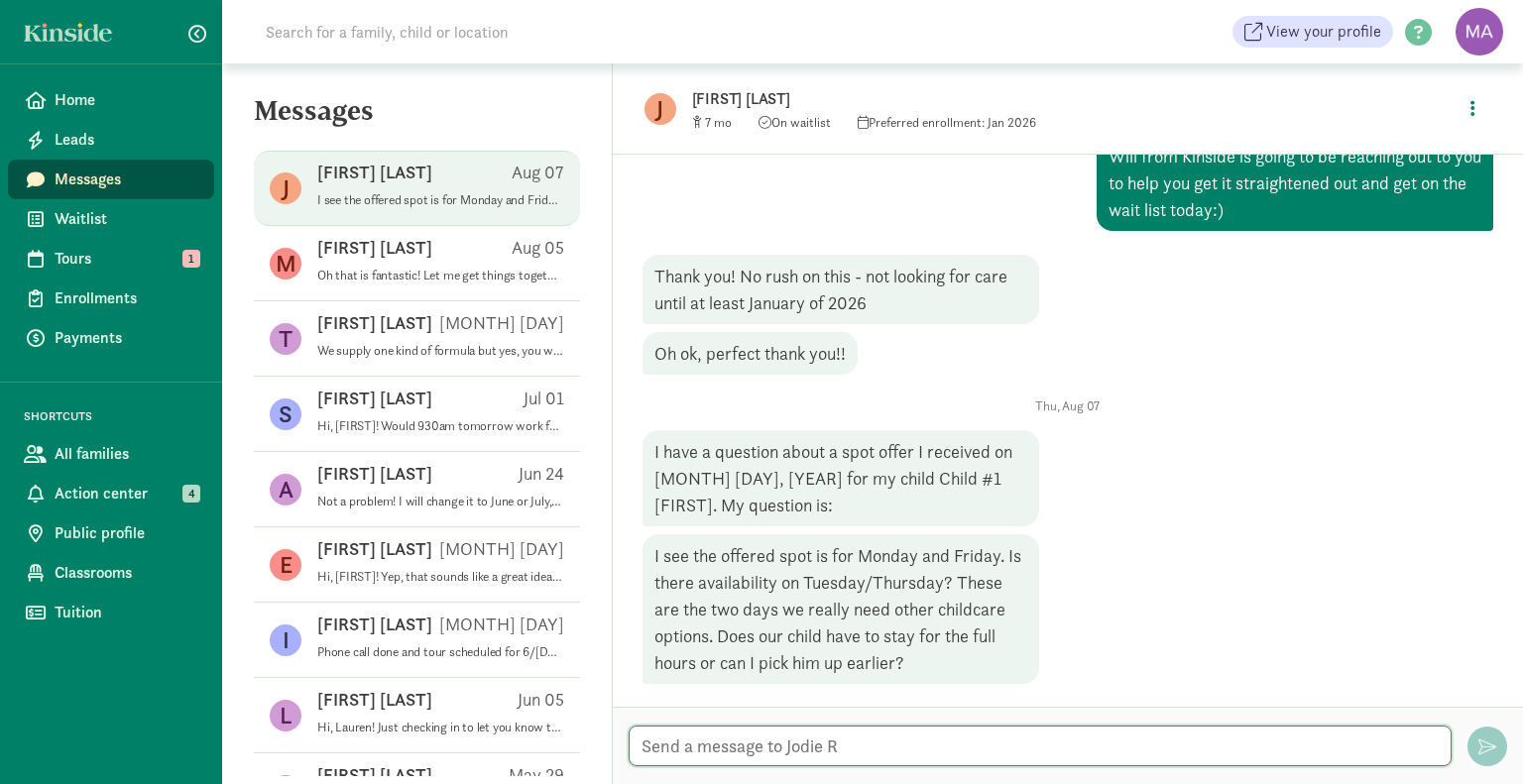 click at bounding box center (1040, 745) 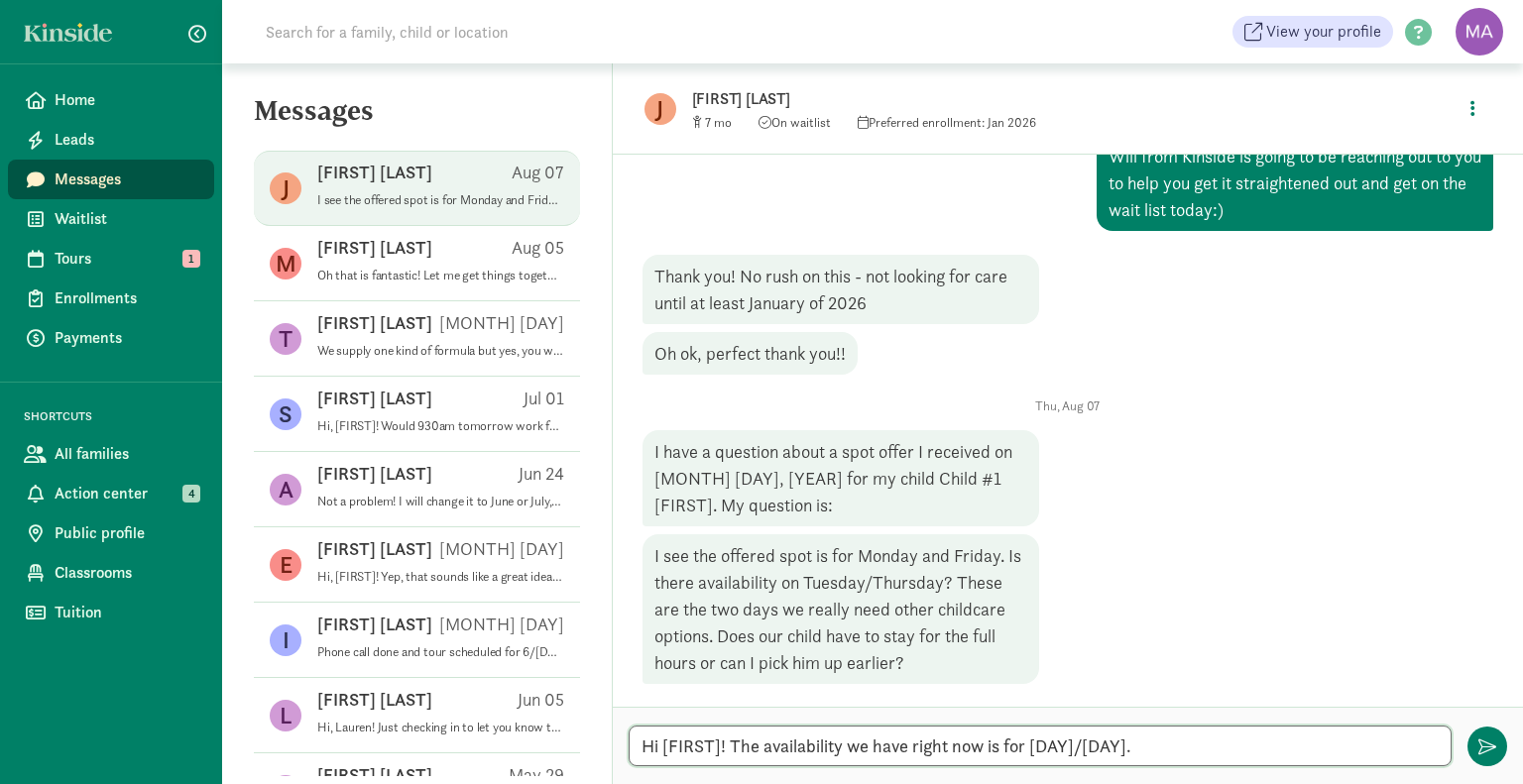 type on "Hi Jodie! The availability we have right now is for Monday/Friday." 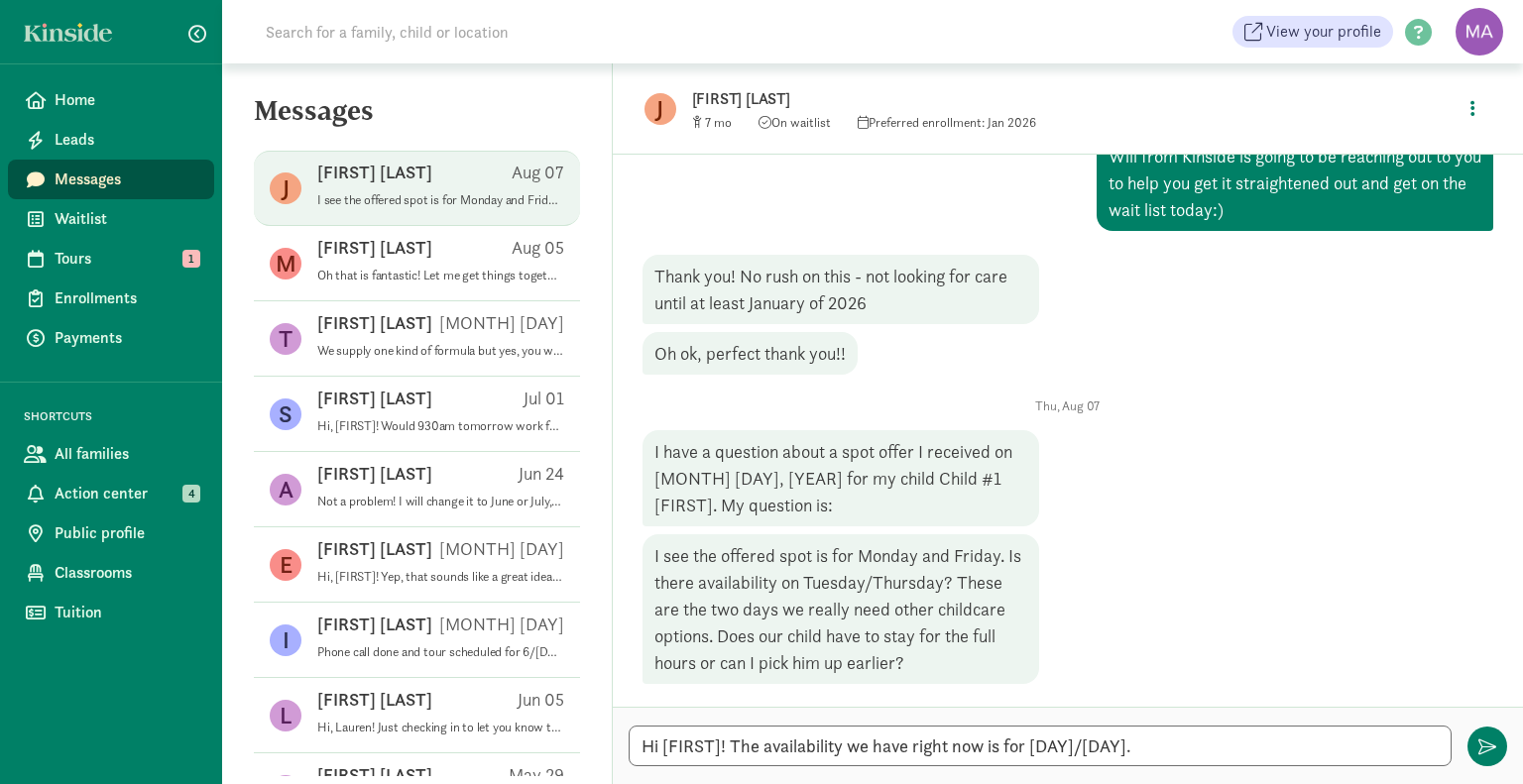 click on "Waitlist" at bounding box center [126, 219] 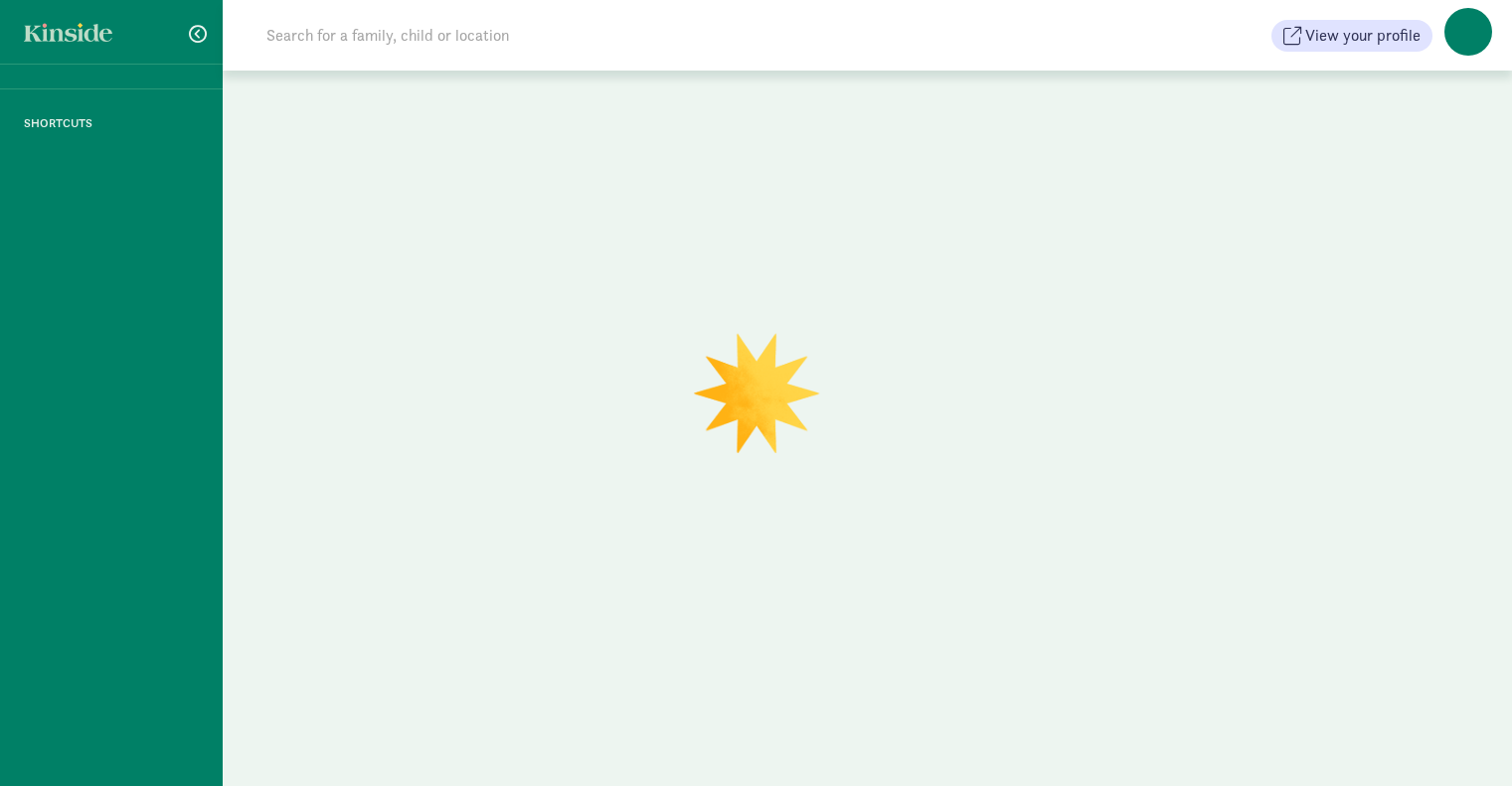 scroll, scrollTop: 0, scrollLeft: 0, axis: both 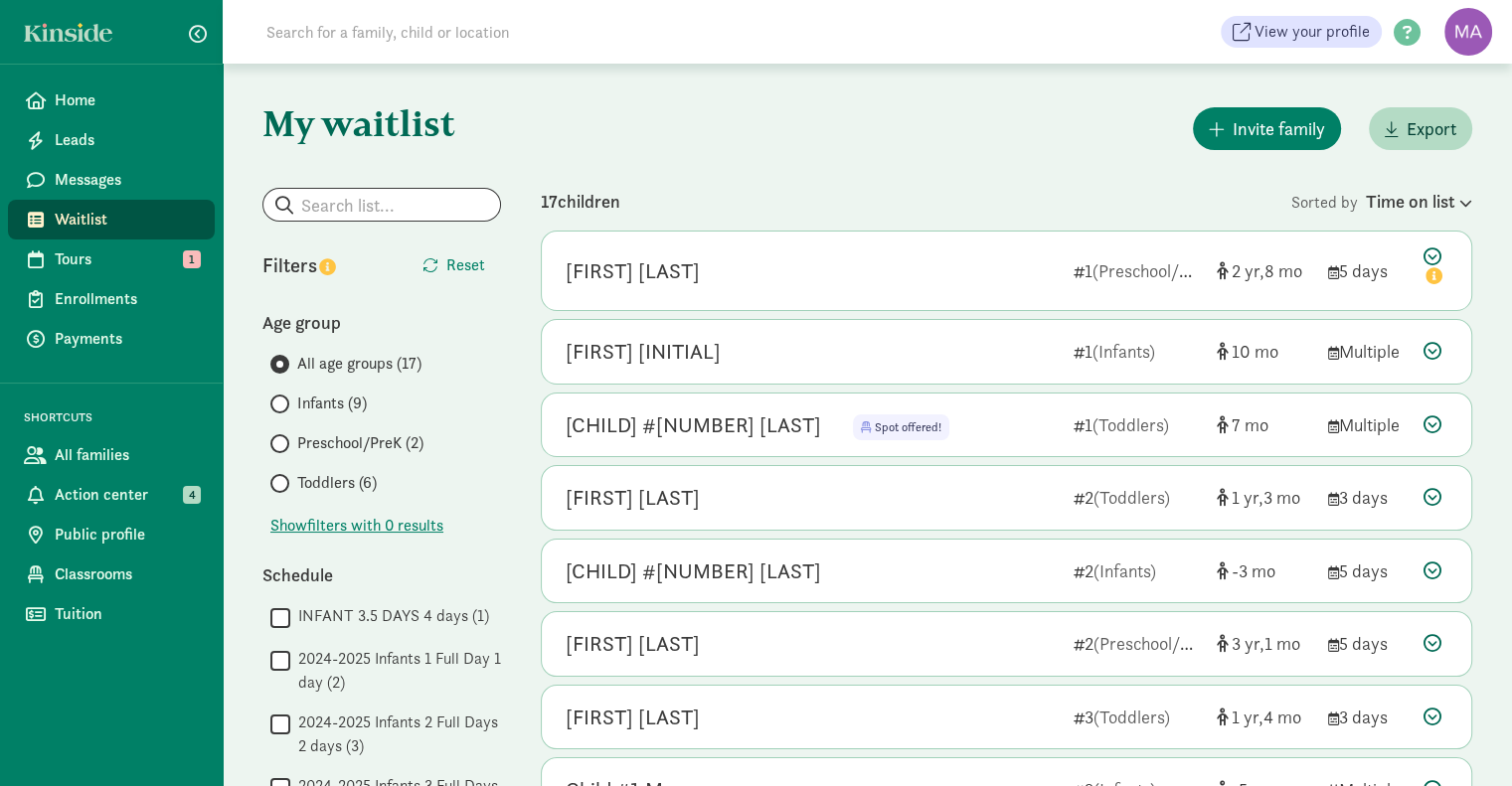 click at bounding box center (1432, 424) 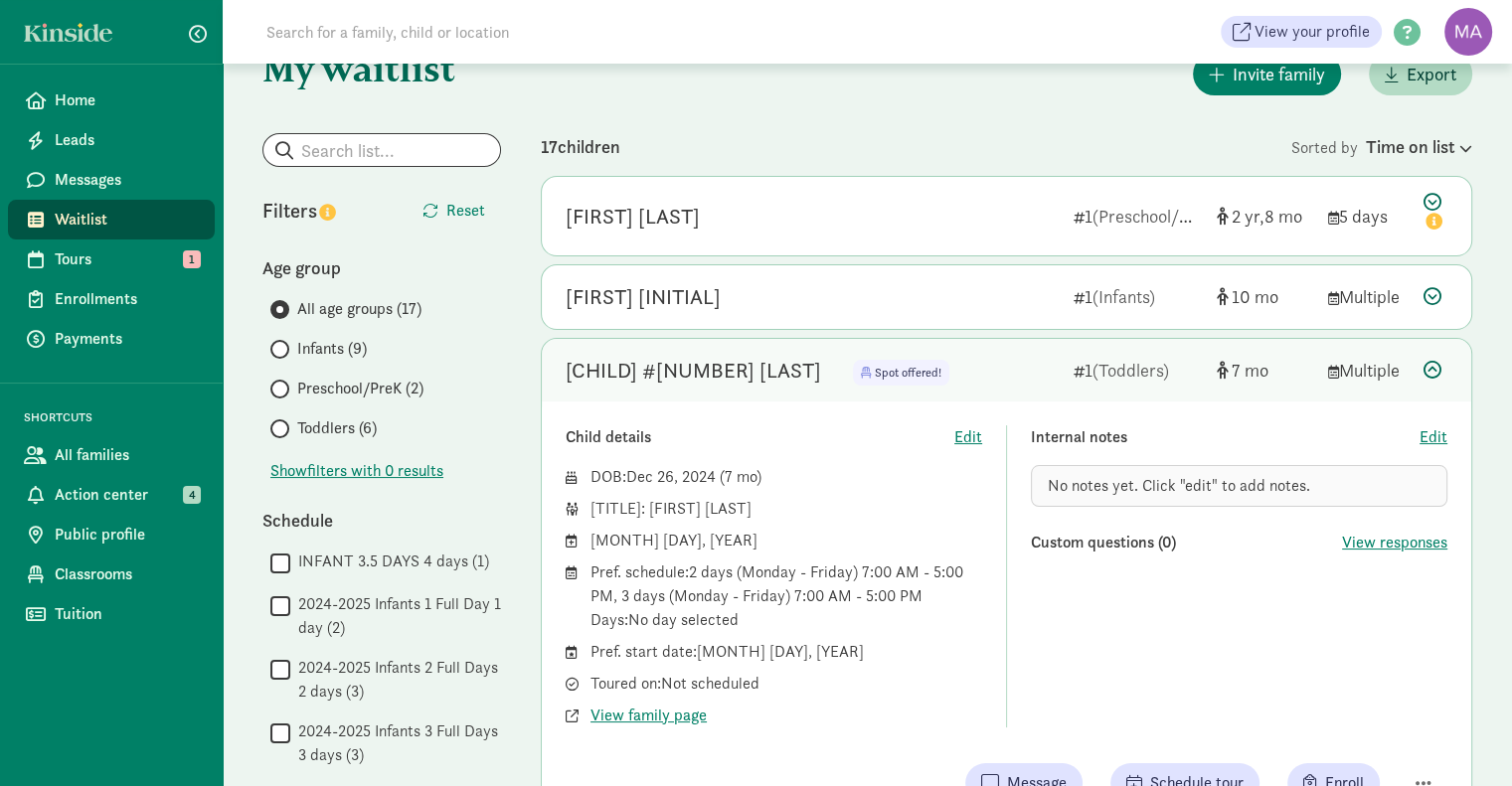 scroll, scrollTop: 56, scrollLeft: 0, axis: vertical 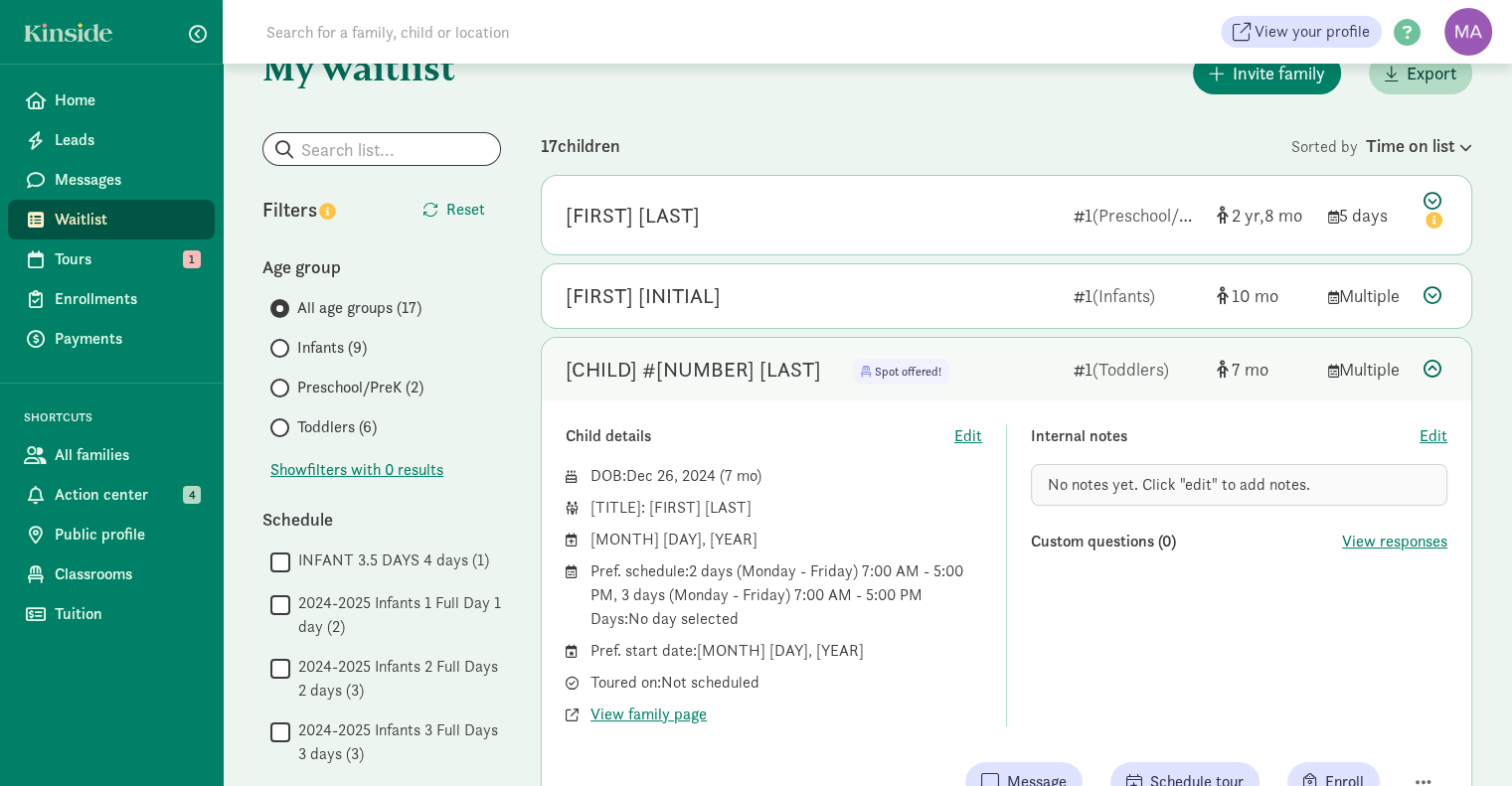 click on "Action center" at bounding box center (126, 495) 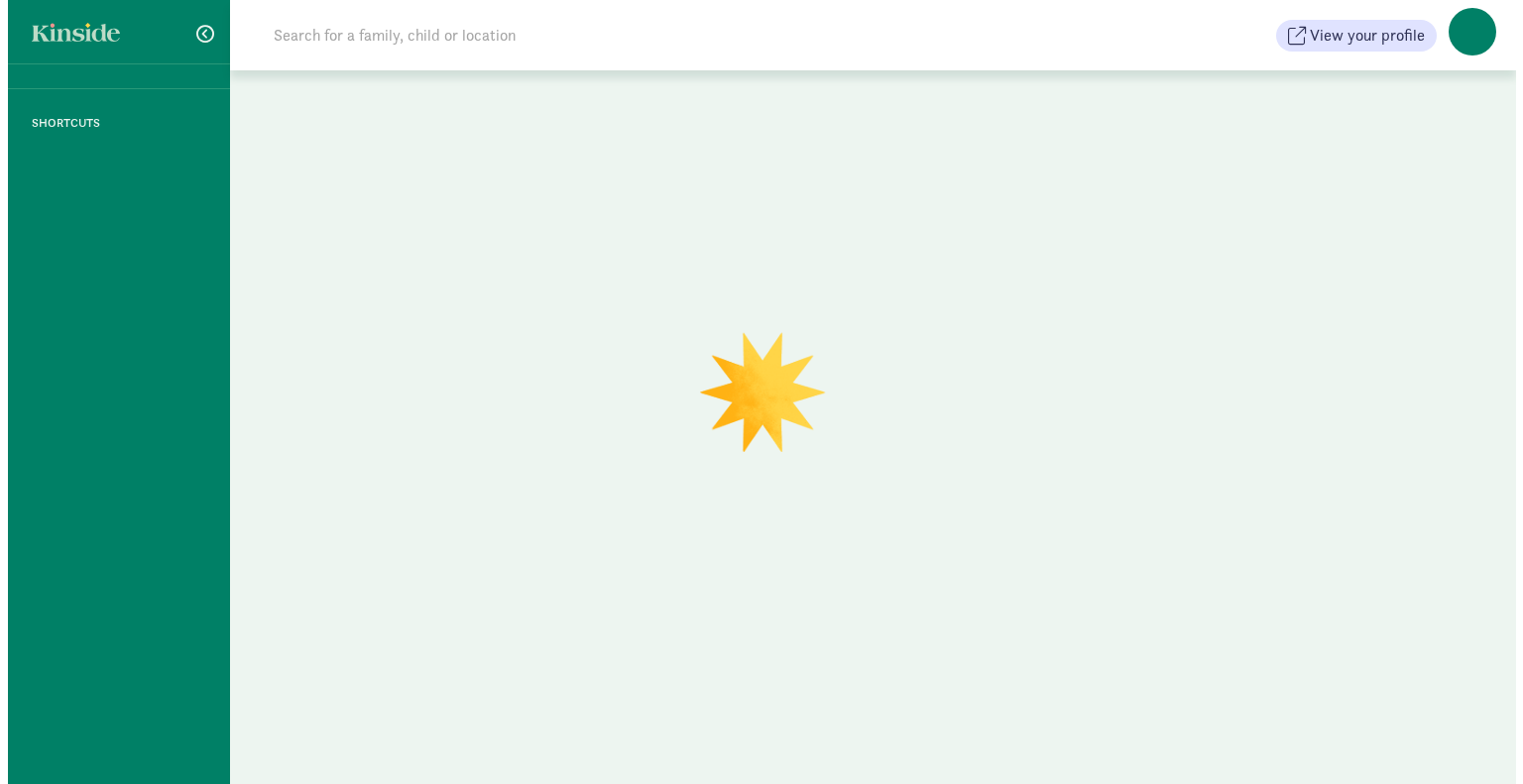 scroll, scrollTop: 0, scrollLeft: 0, axis: both 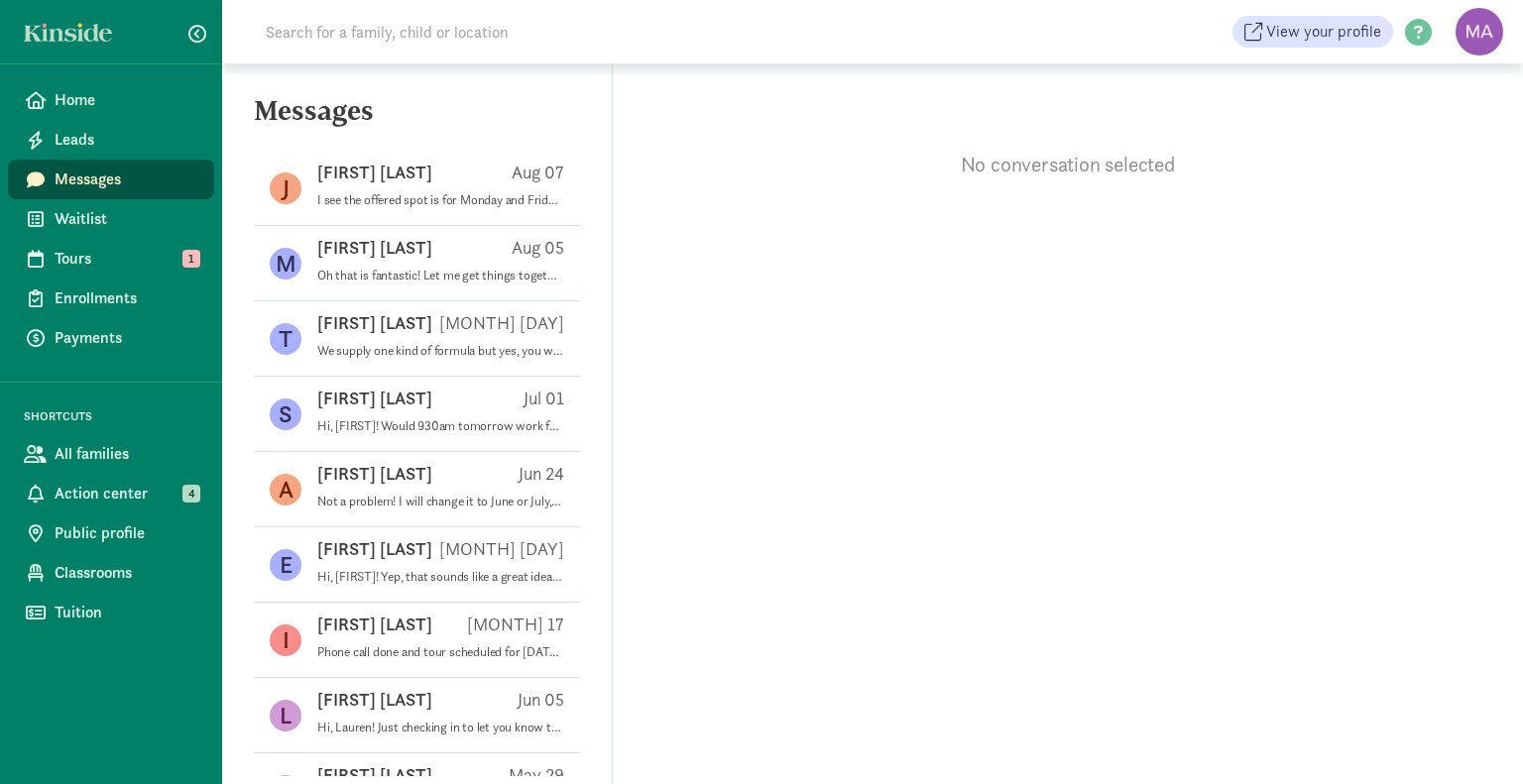 click on "I see the offered spot is for Monday and Friday. Is there availability on Tuesday/Thursday? These are the two days we really need other childcare options. Does our child have to stay for the full hours or can I pick him up earlier?" at bounding box center (440, 200) 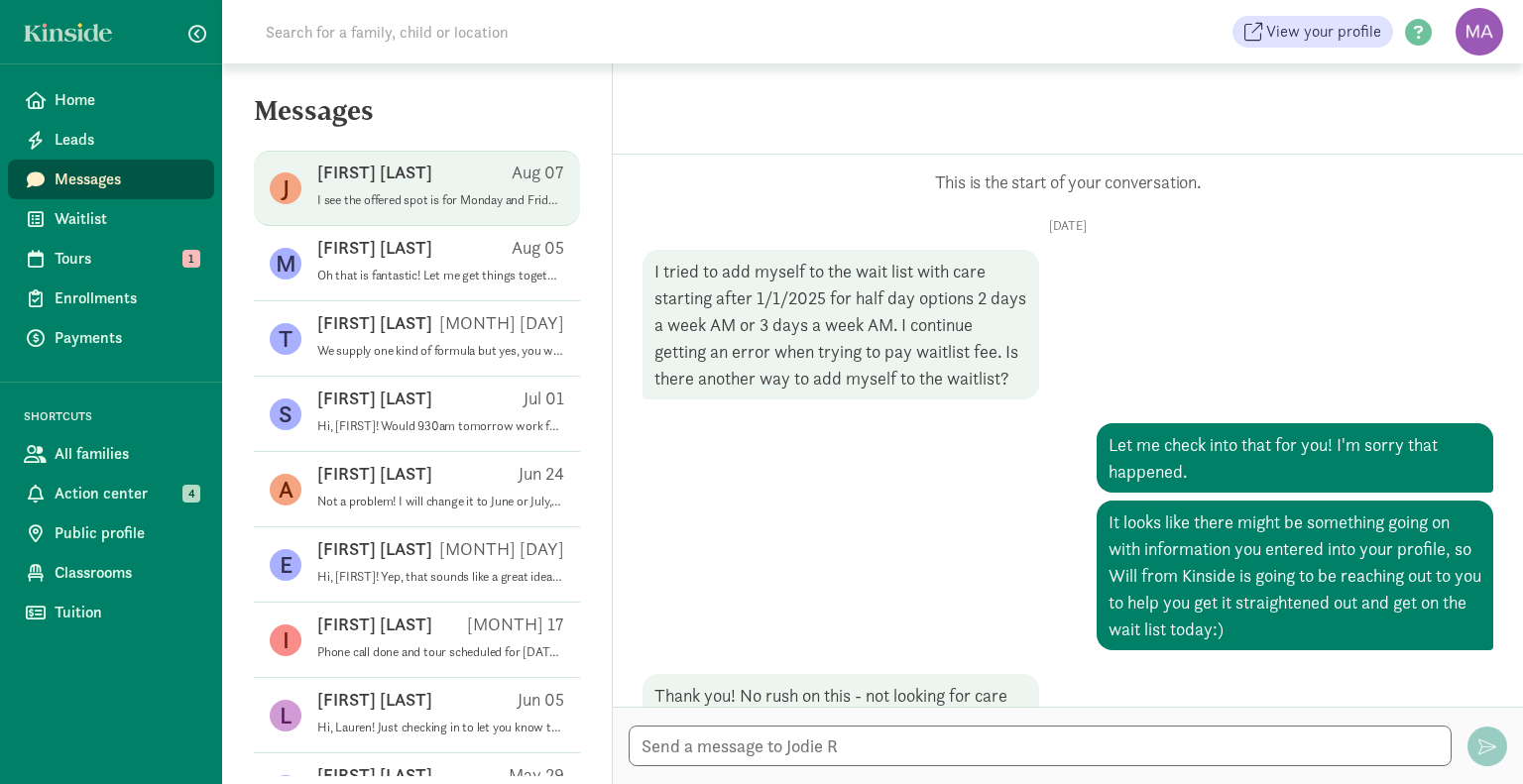 scroll, scrollTop: 419, scrollLeft: 0, axis: vertical 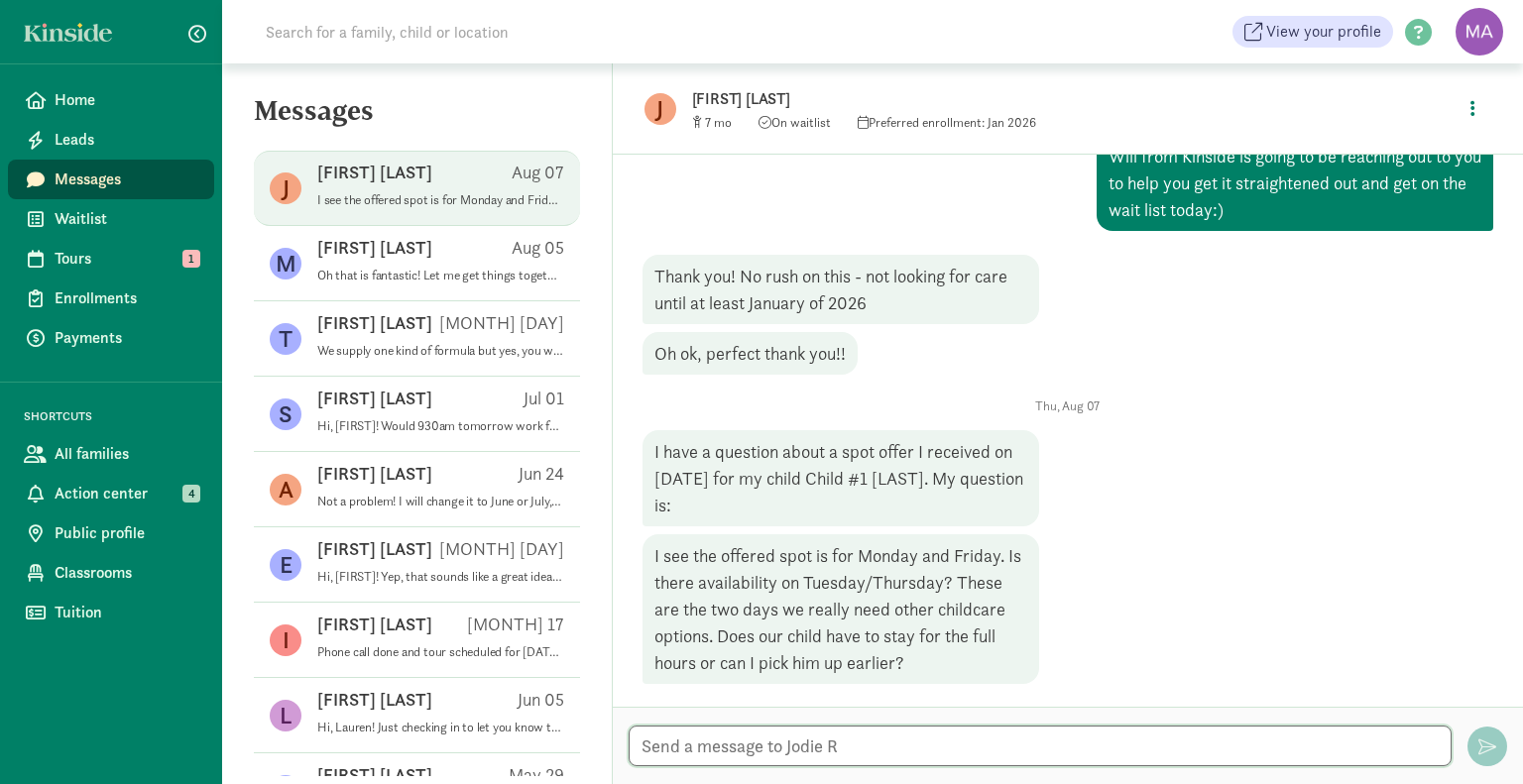 click at bounding box center [1040, 745] 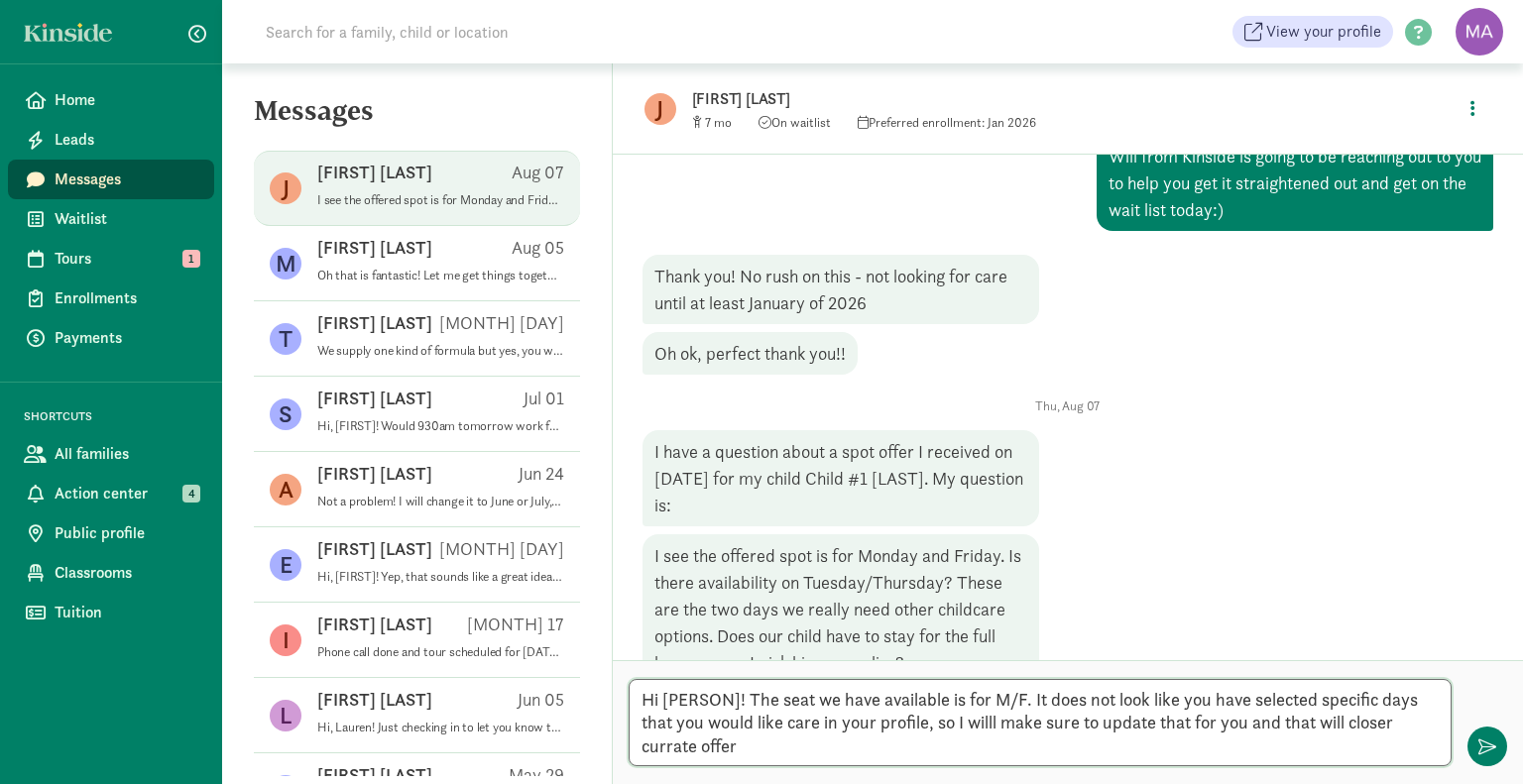 scroll, scrollTop: 0, scrollLeft: 0, axis: both 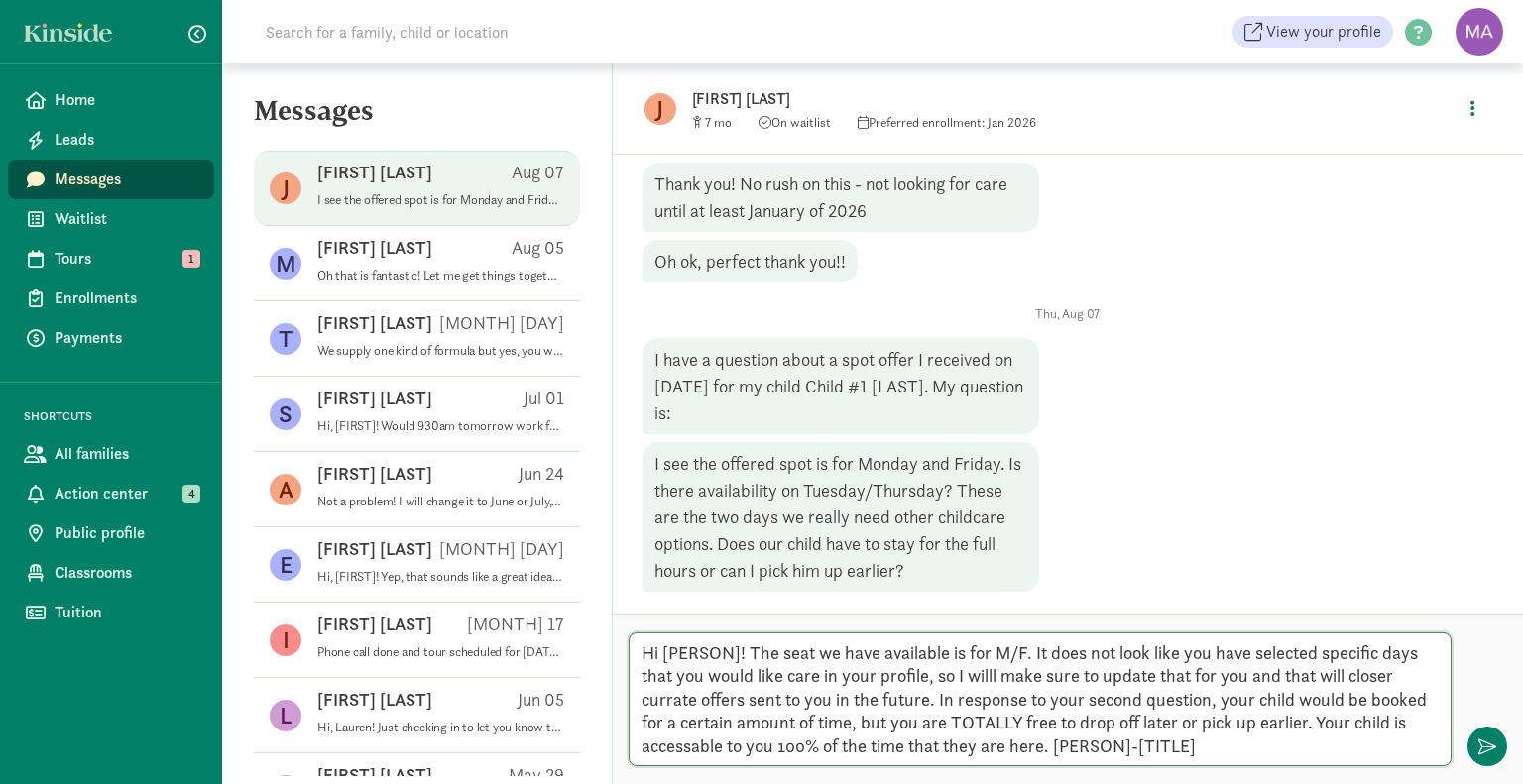 type on "Hi [FIRST]! The seat we have available is for M/F. It does not look like you have selected specific days that you would like care in your profile, so I willl make sure to update that for you and that will closer currate offers sent to you in the future. In response to your second question, your child would be booked for a certain amount of time, but you are TOTALLY free to drop off later or pick up earlier. Your child is accessable to you 100% of the time that they are here. [FIRST]-[TITLE]" 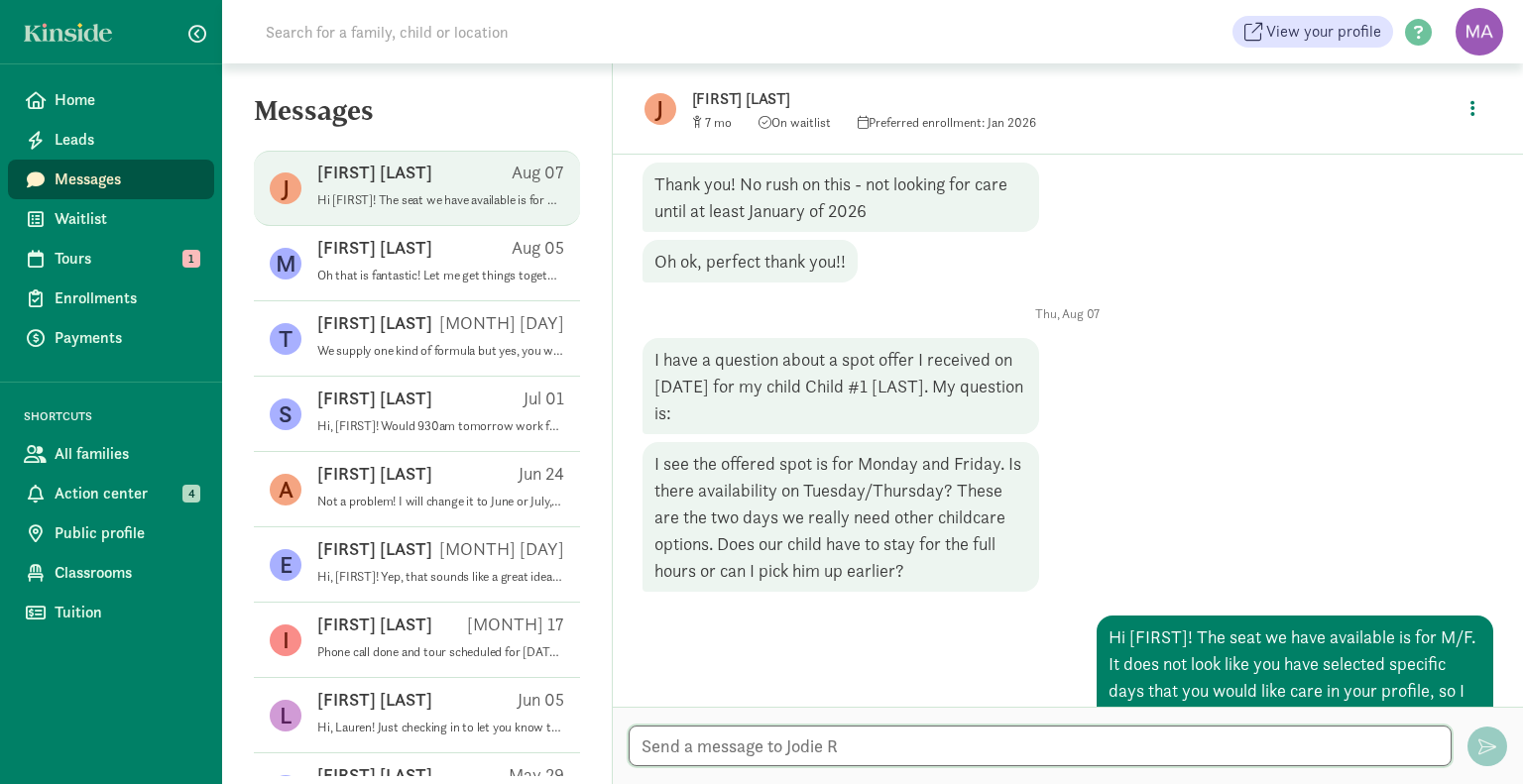 scroll, scrollTop: 727, scrollLeft: 0, axis: vertical 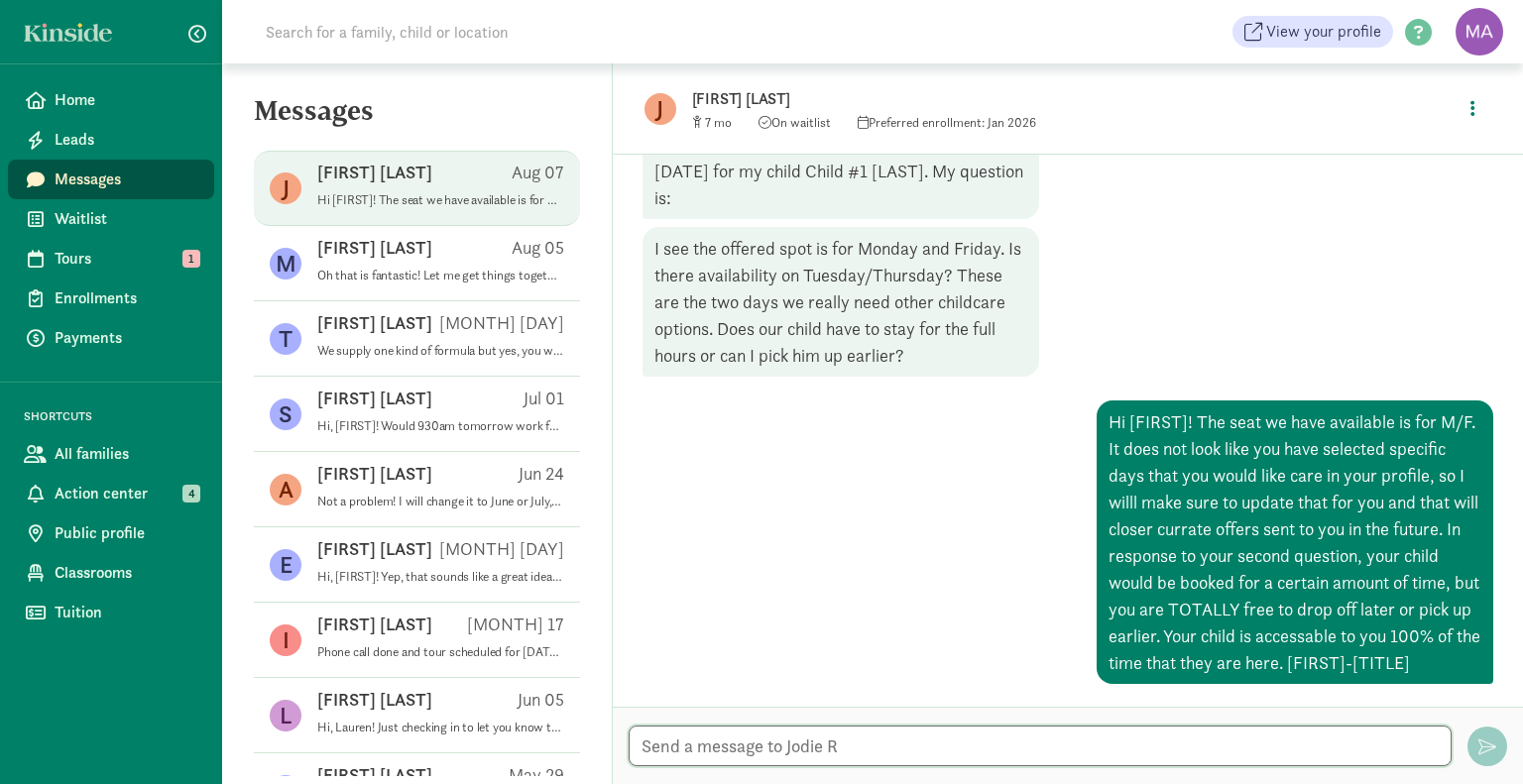 type 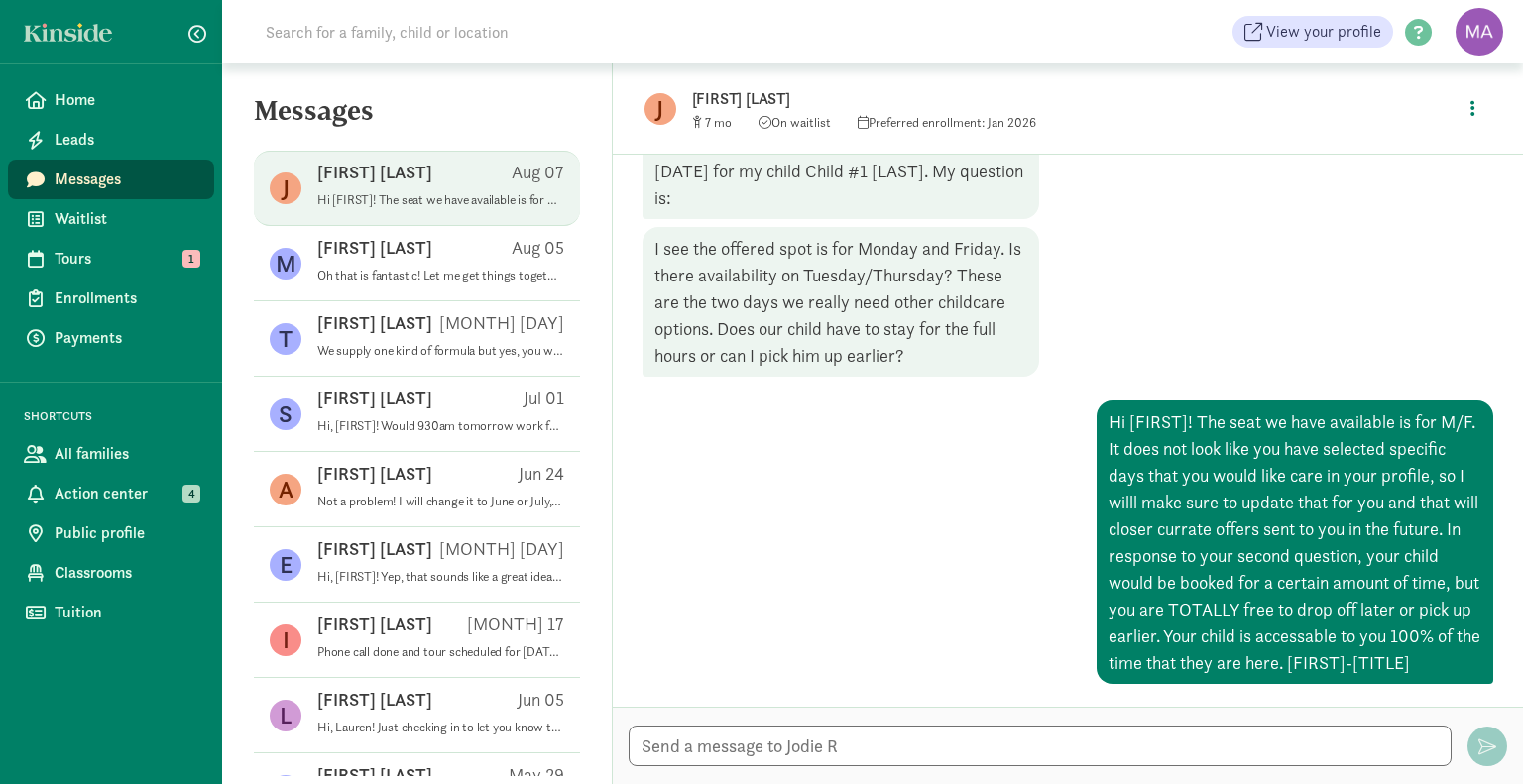 click on "Waitlist" at bounding box center [126, 219] 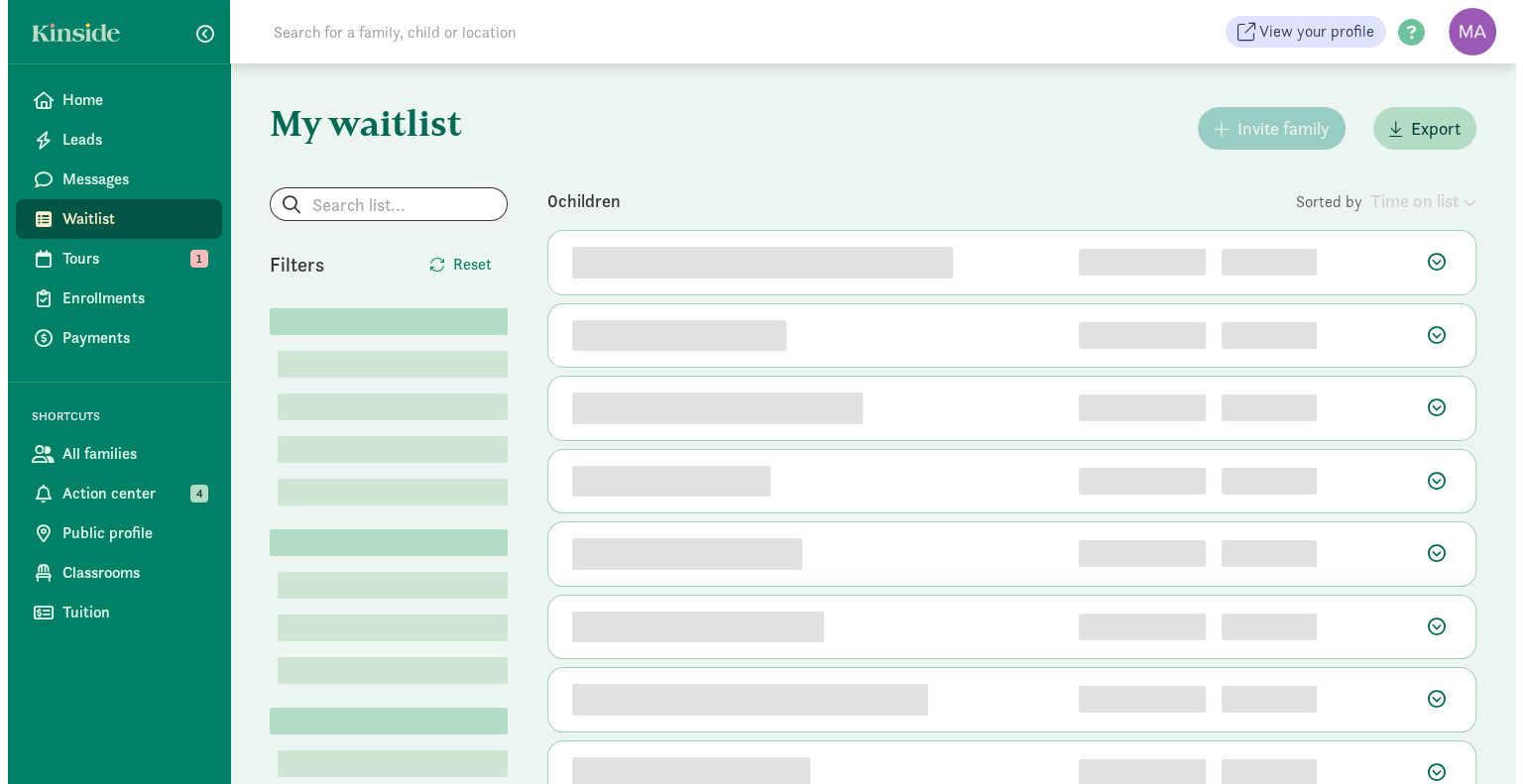 scroll, scrollTop: 91, scrollLeft: 0, axis: vertical 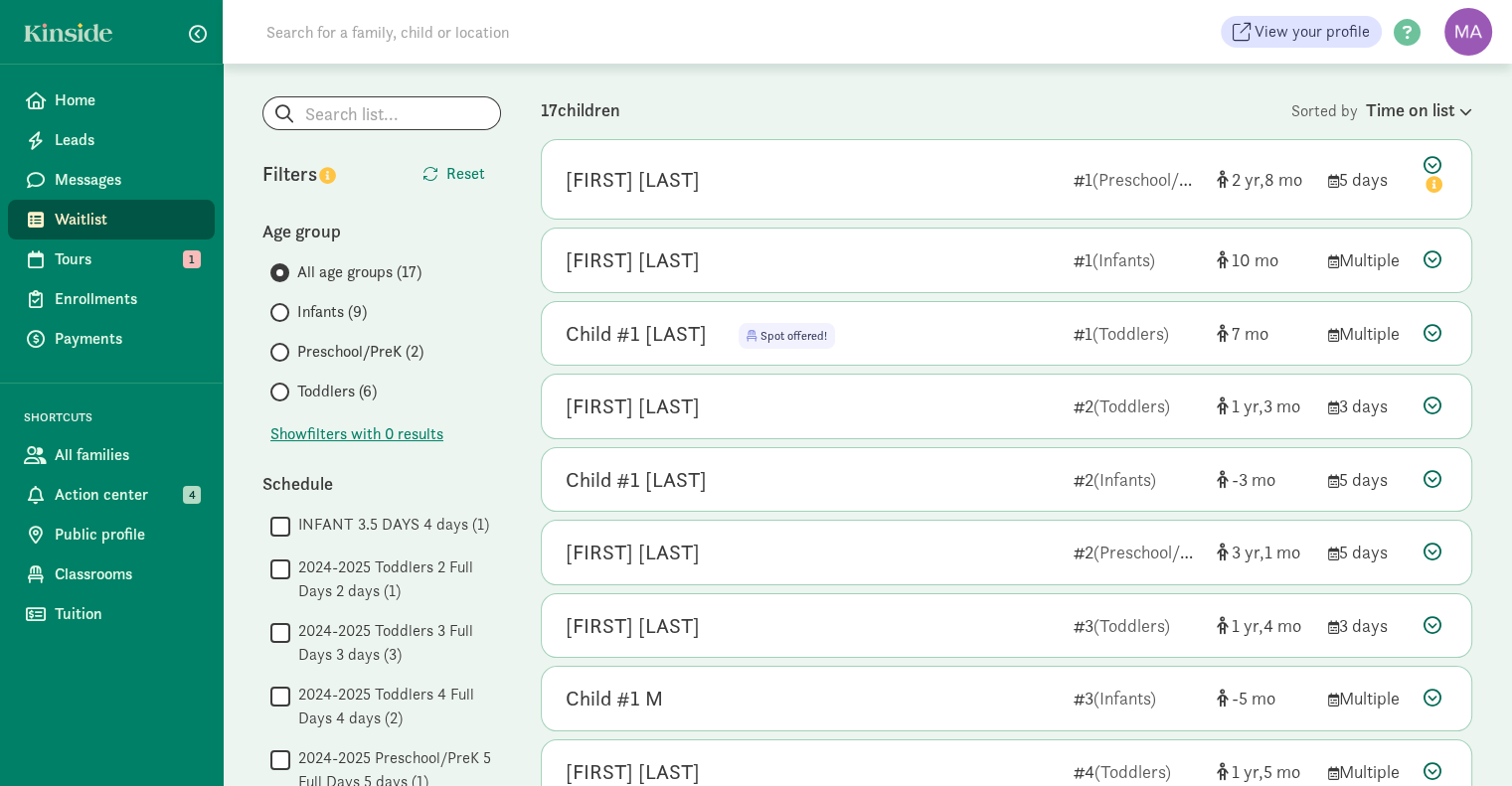 click at bounding box center (1432, 333) 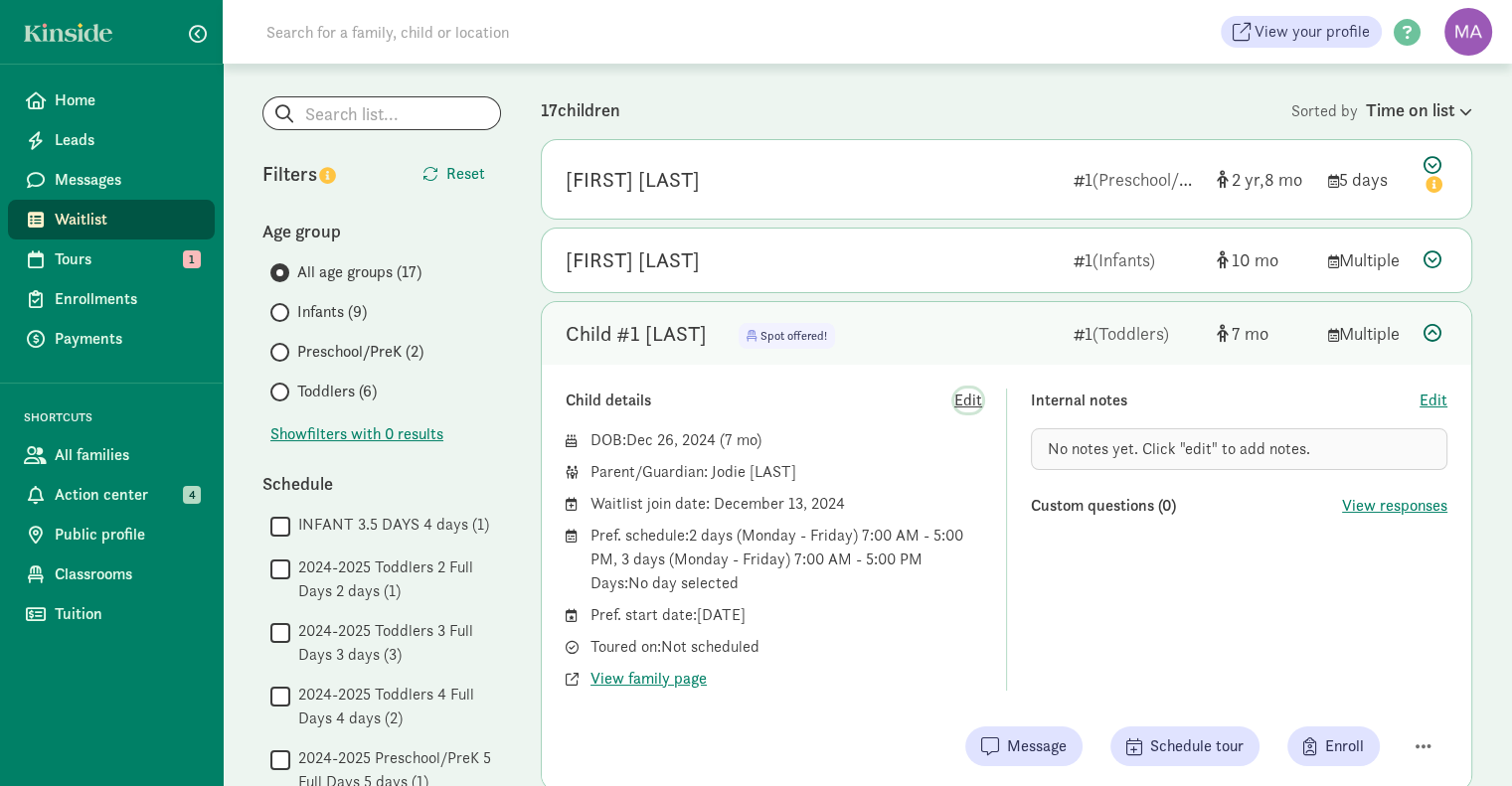 click on "Edit" at bounding box center [968, 400] 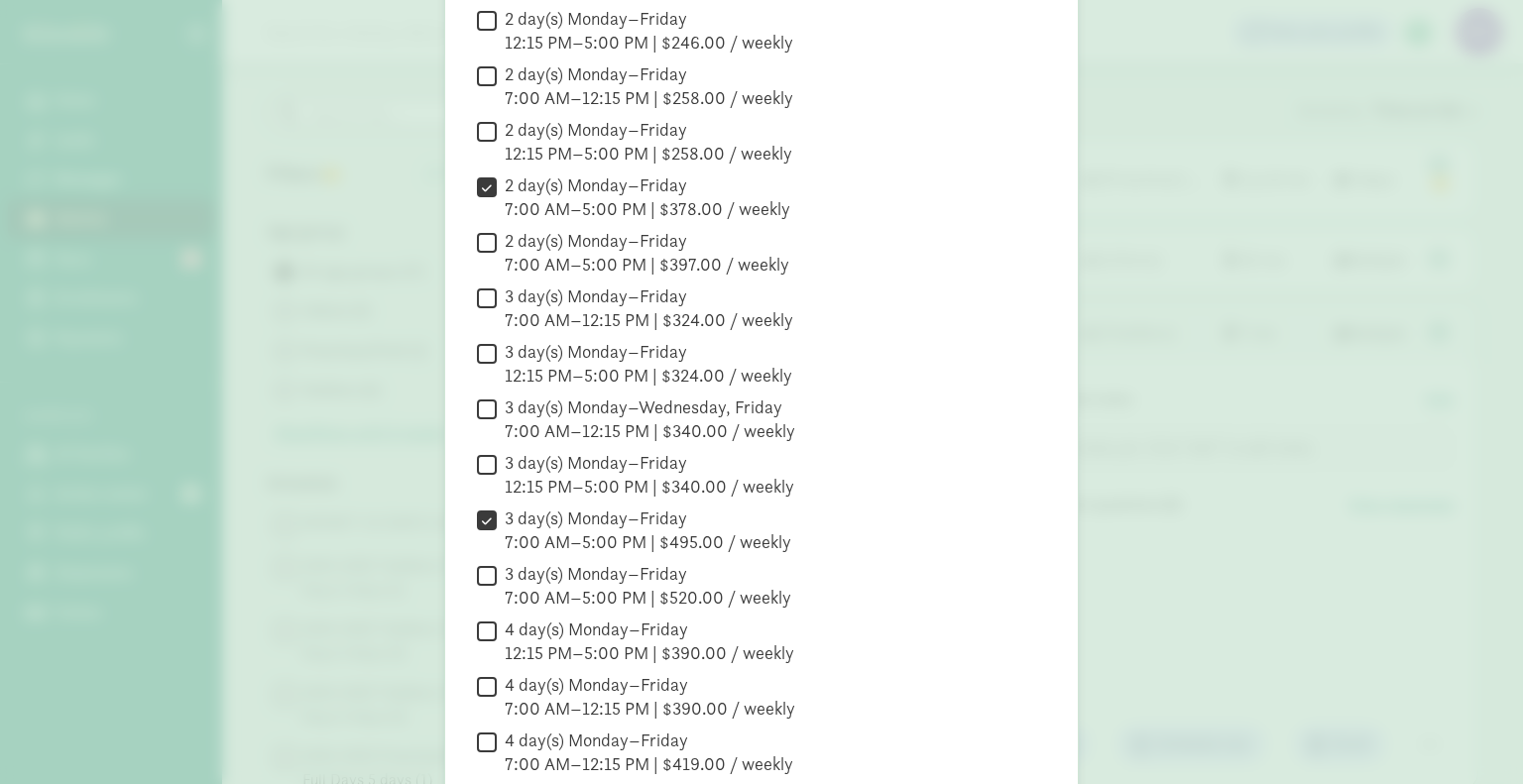scroll, scrollTop: 888, scrollLeft: 0, axis: vertical 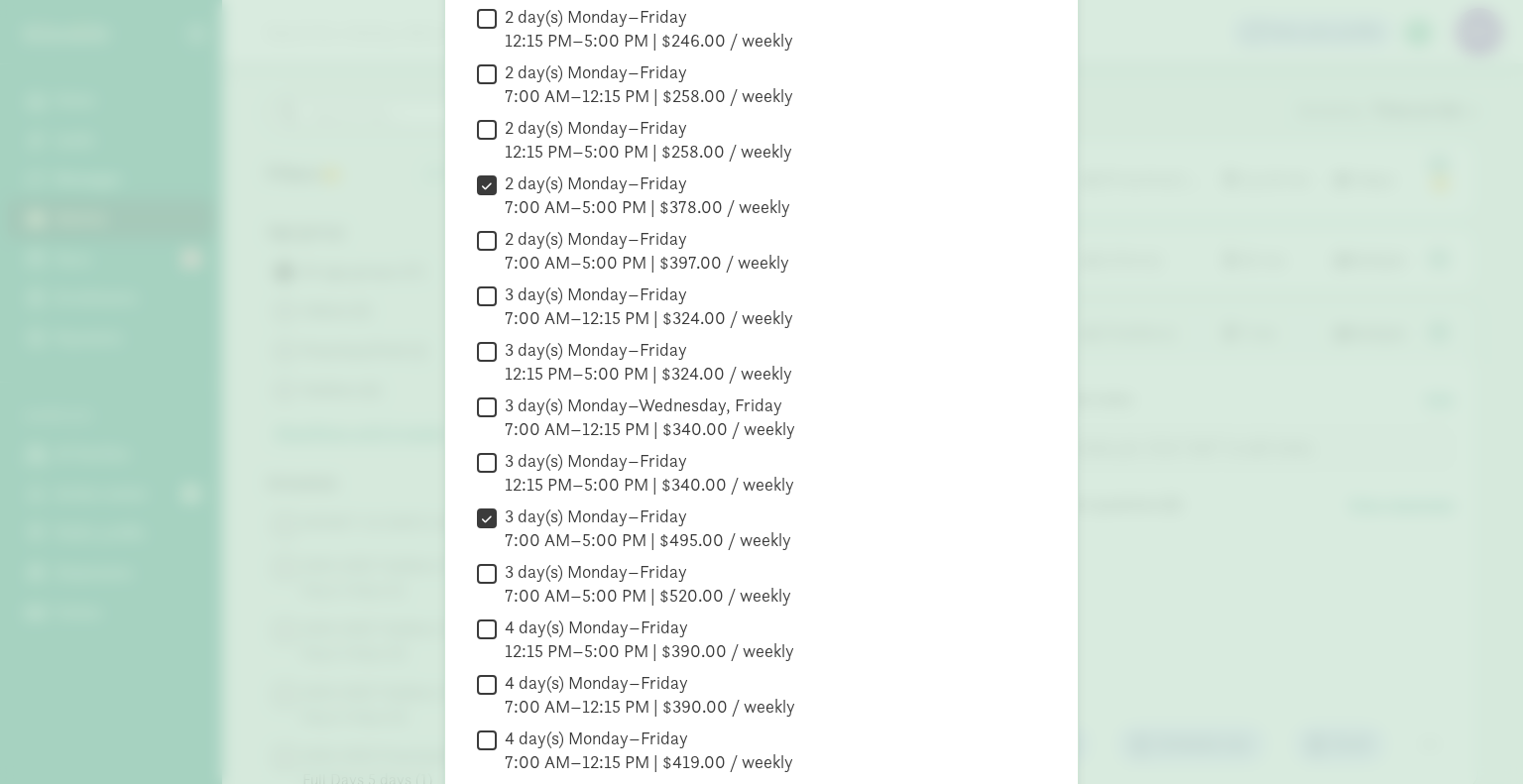 click on "3 day(s) Monday–Friday 7:00 AM–5:00 PM | $495.00 / weekly" at bounding box center [487, 517] 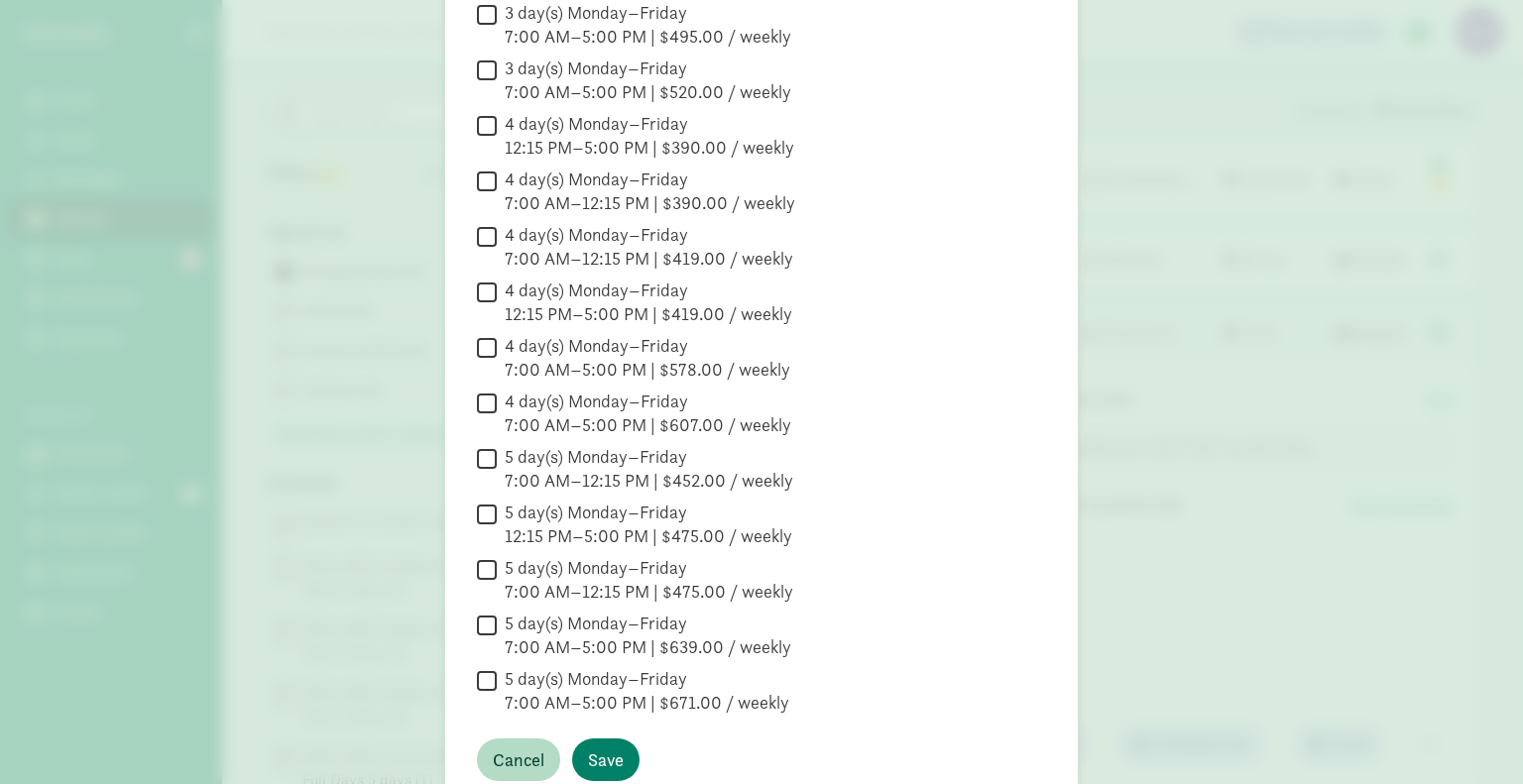 scroll, scrollTop: 1483, scrollLeft: 0, axis: vertical 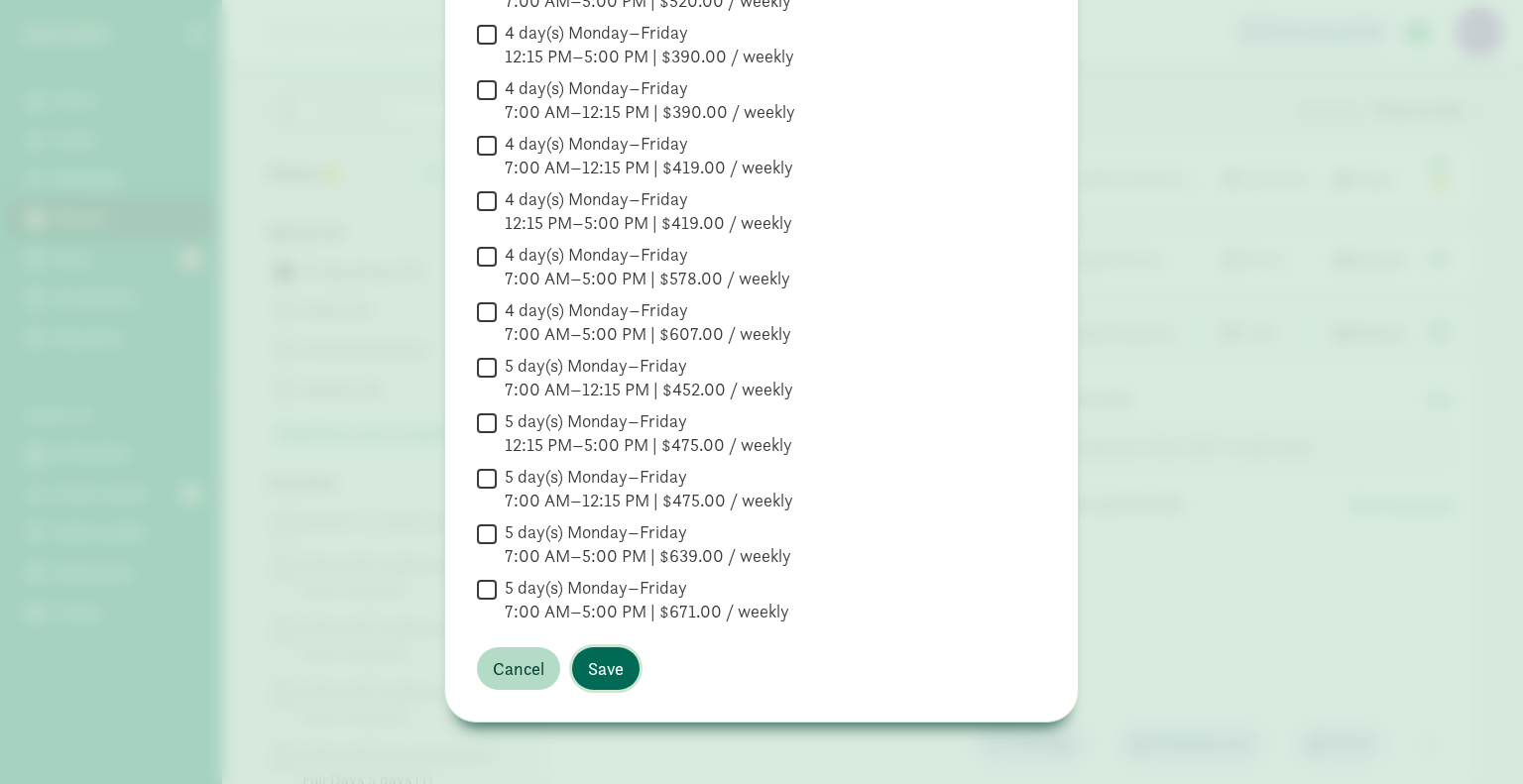 click on "Save" at bounding box center [606, 668] 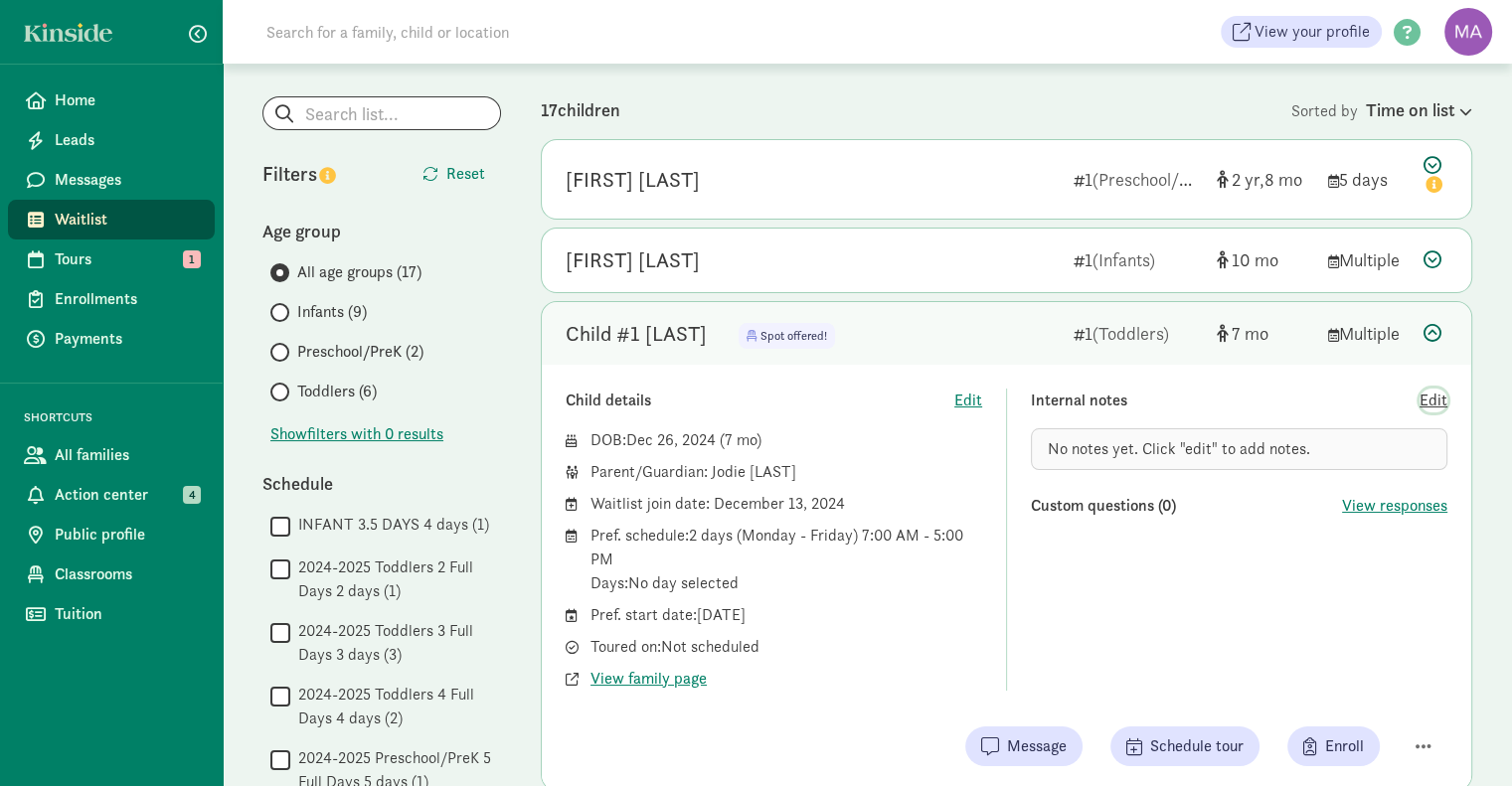 click on "Edit" at bounding box center [1433, 400] 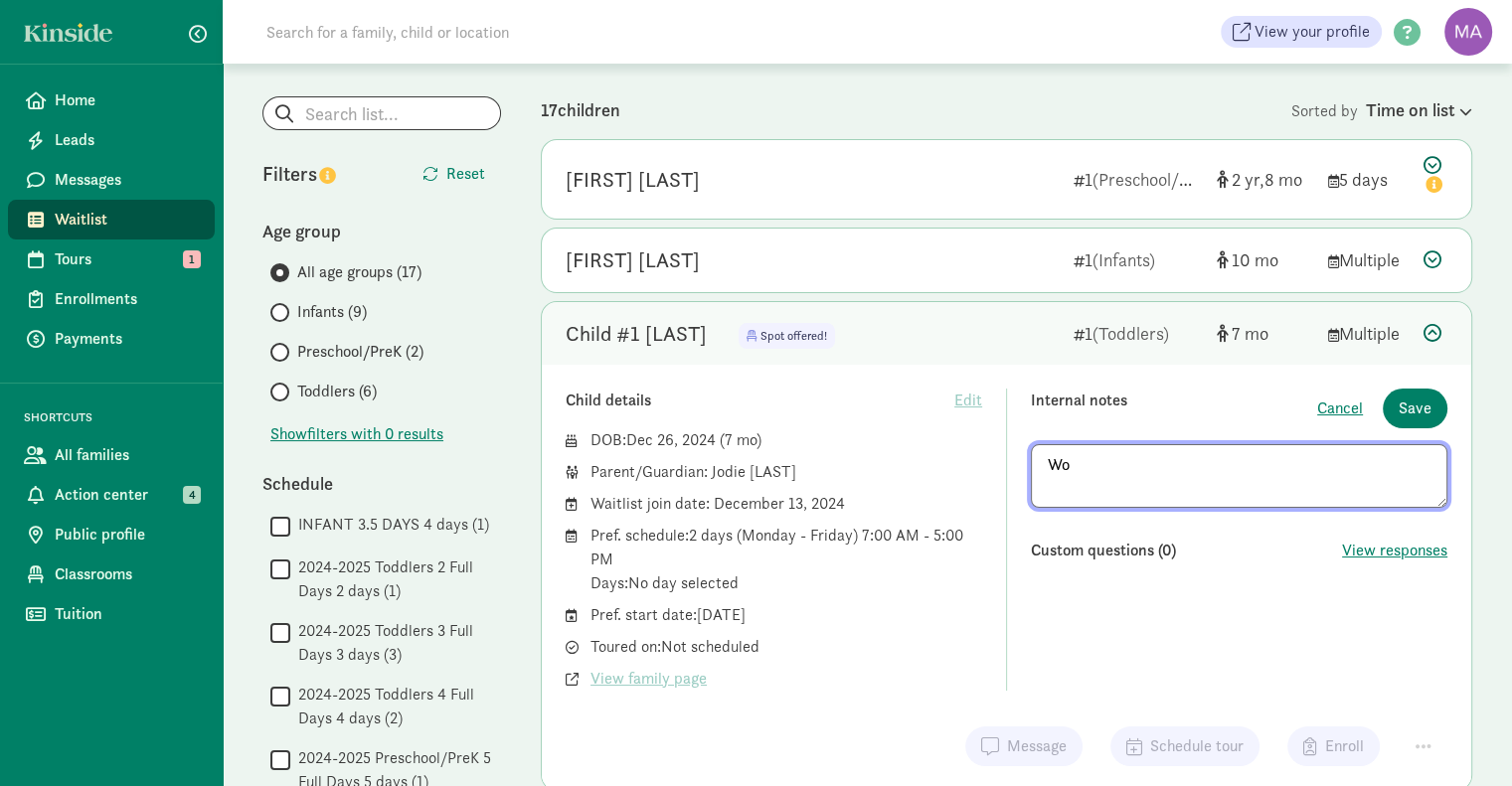 type on "W" 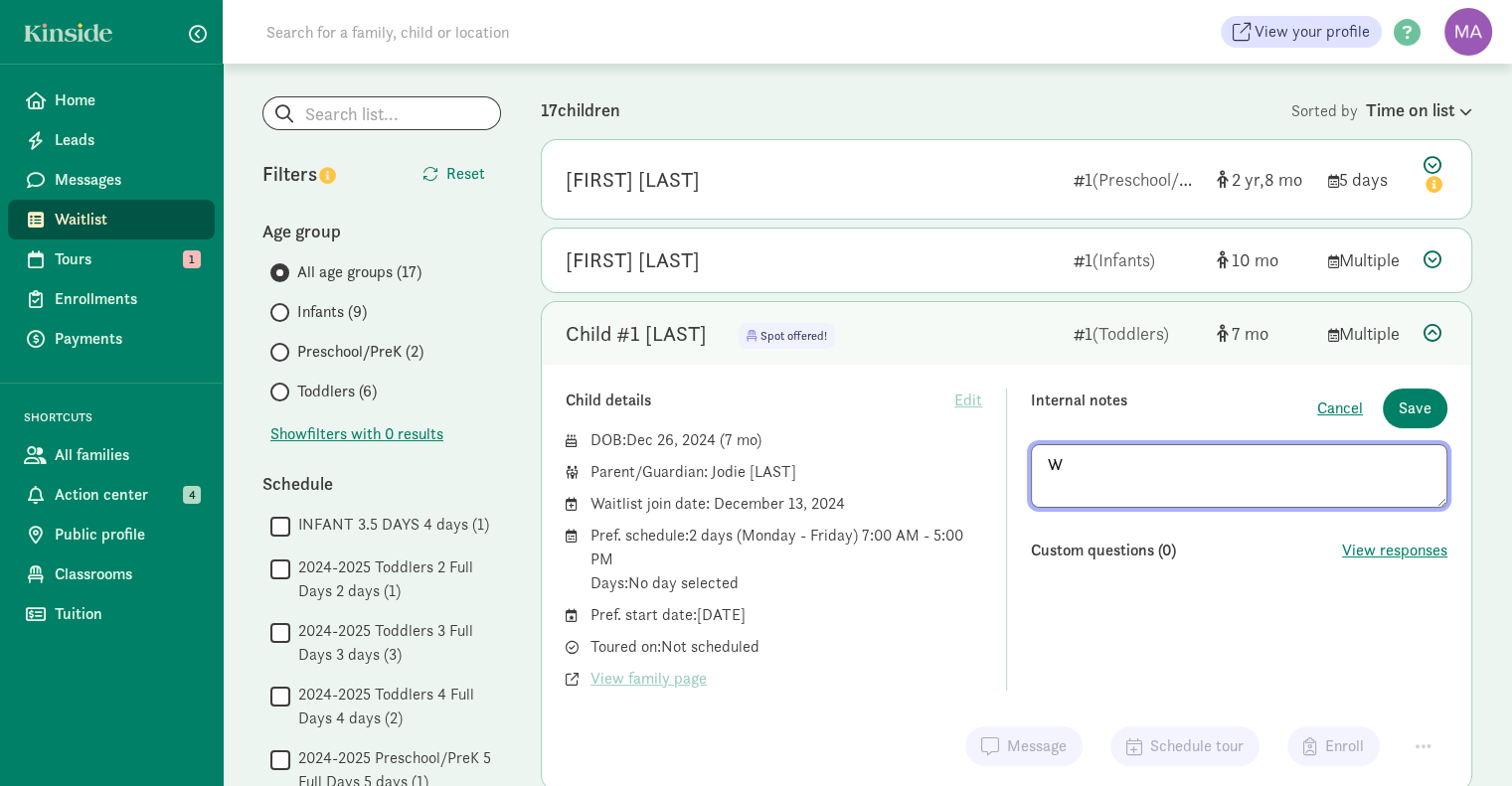 type 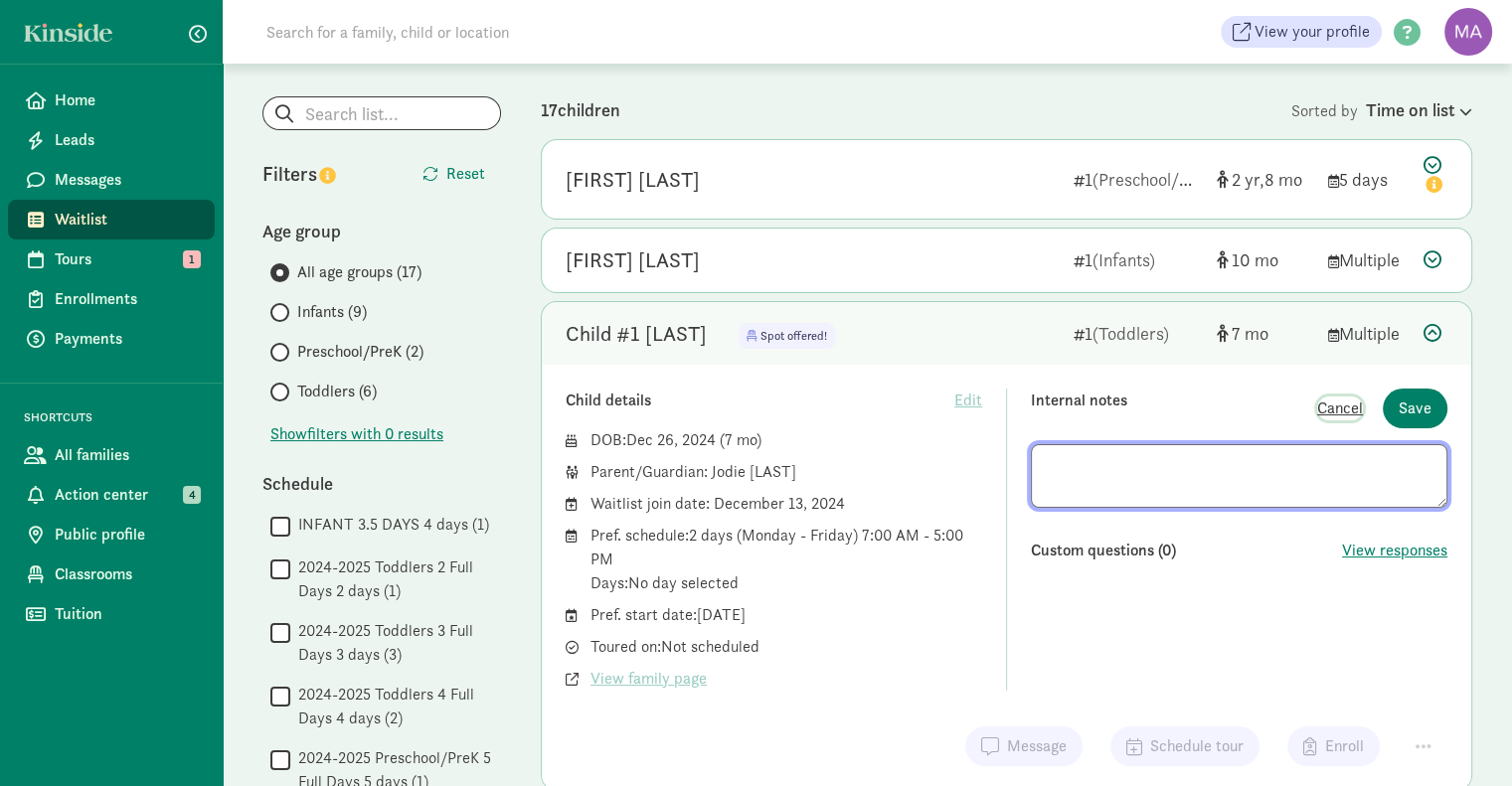 click on "Cancel" at bounding box center [1340, 408] 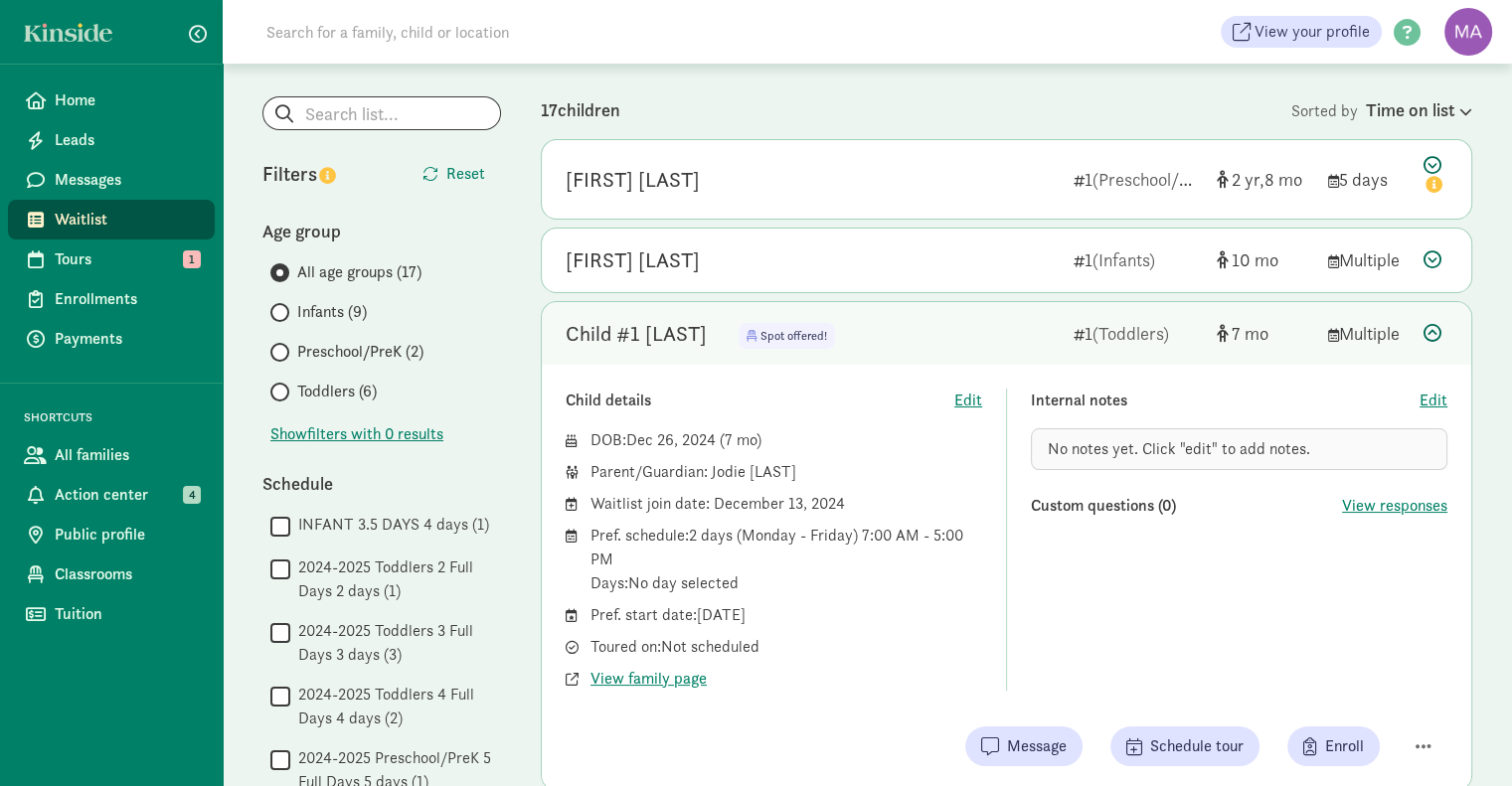 click on "Internal notes     Edit
No notes yet. Click "edit" to add notes.
Custom questions (0)     View responses" at bounding box center [1239, 540] 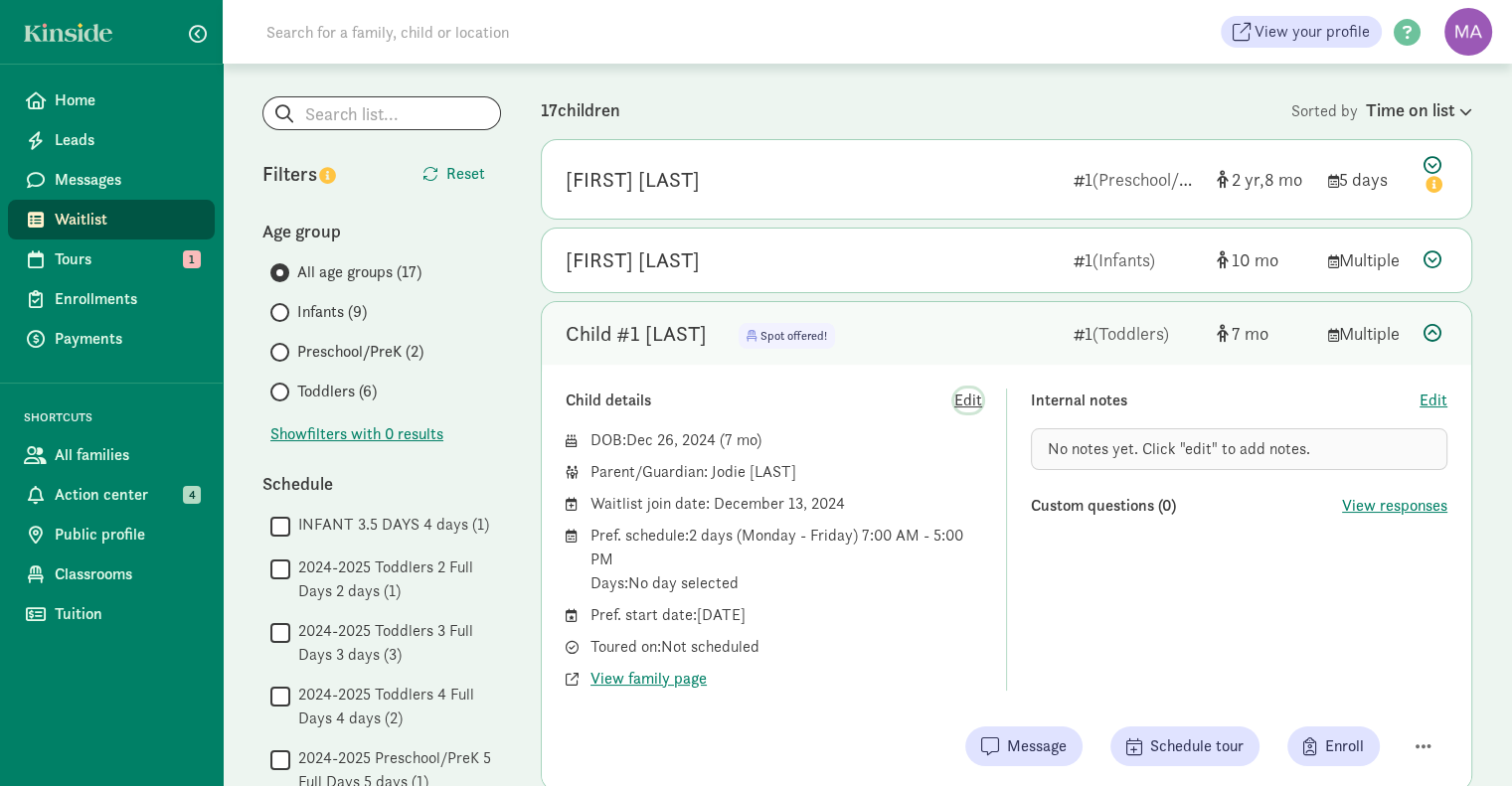 click on "Edit" at bounding box center [968, 400] 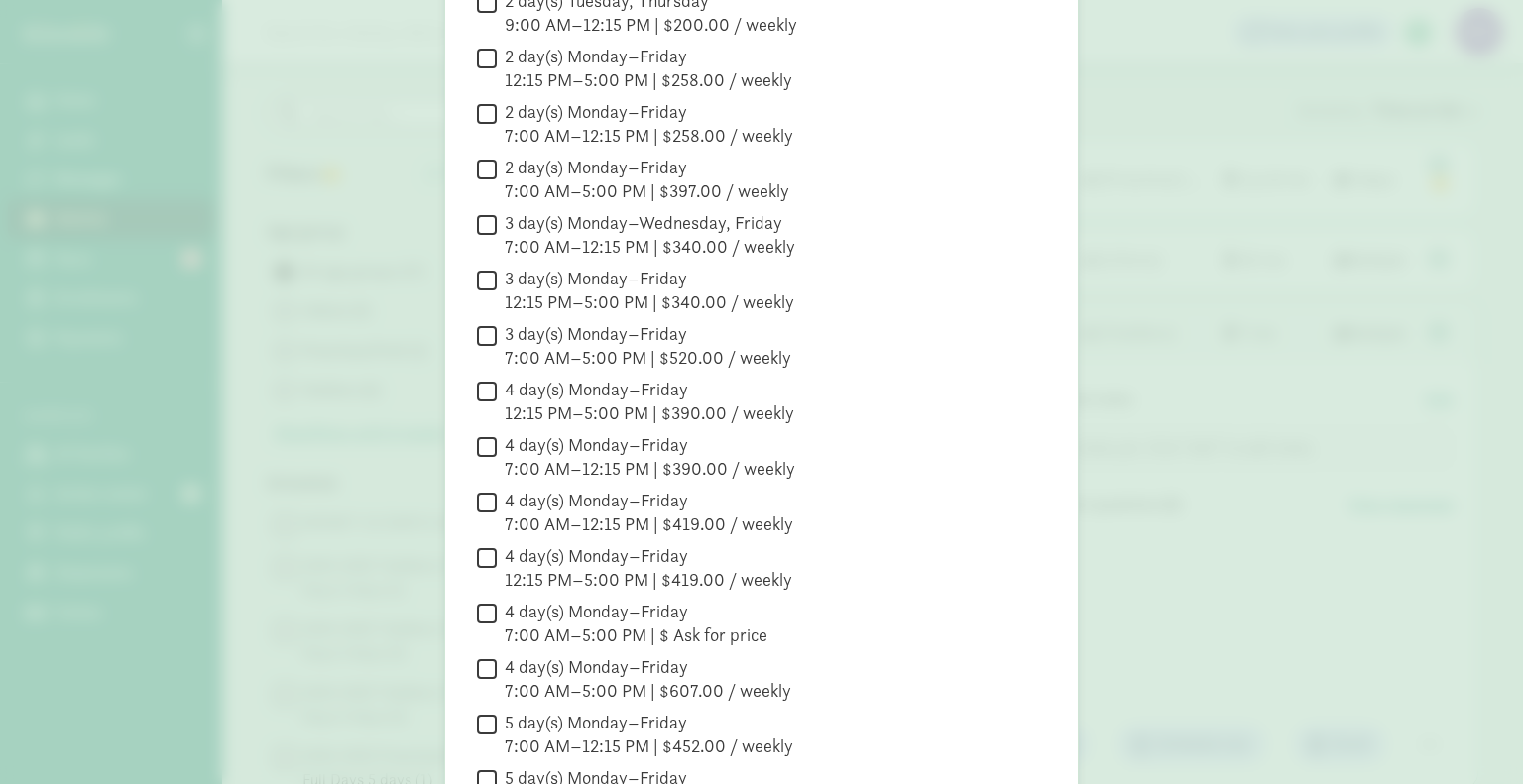 scroll, scrollTop: 588, scrollLeft: 0, axis: vertical 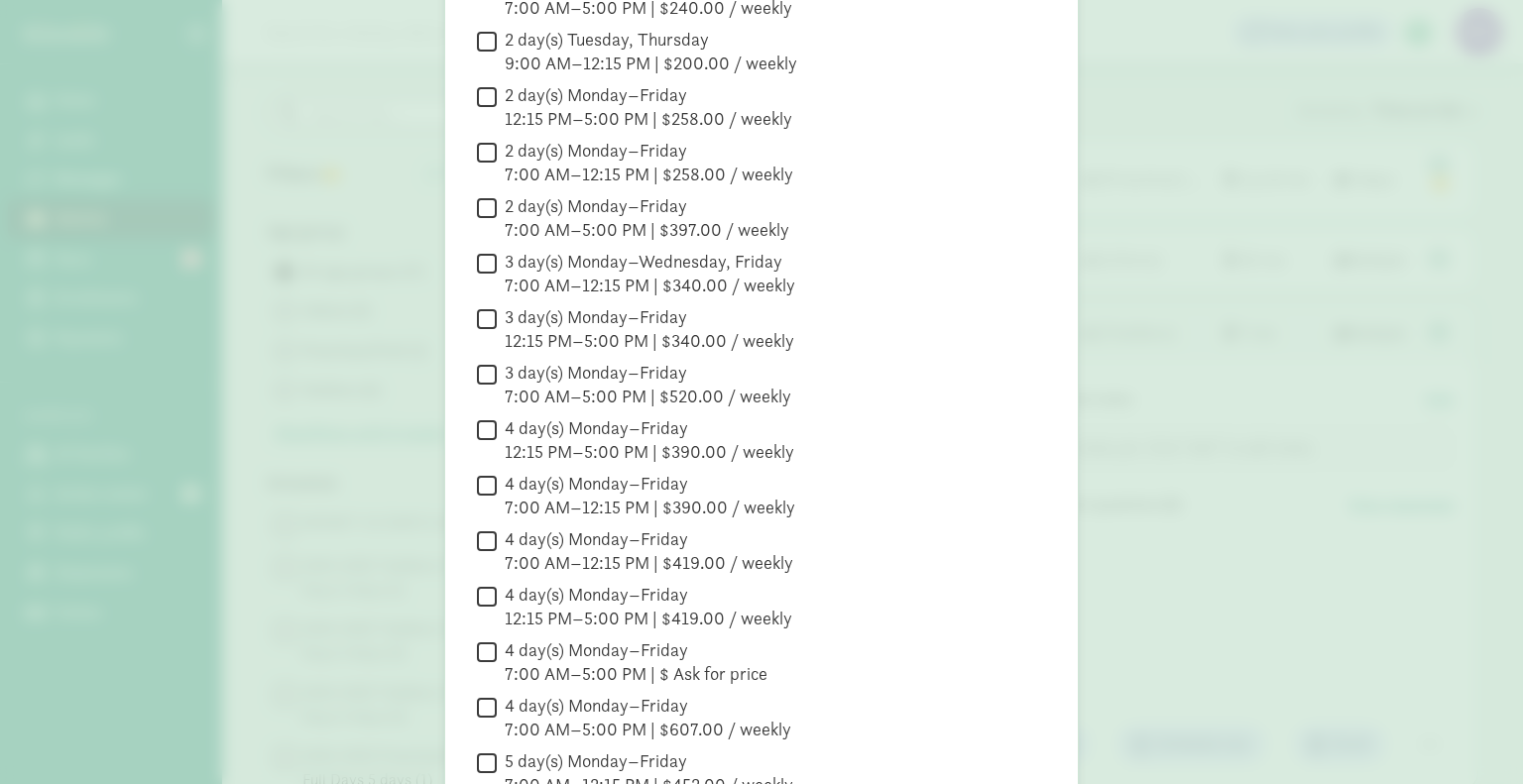 click on "2 day(s) Monday–Friday 12:15 PM–5:00 PM | $258.00 / weekly" at bounding box center [487, 96] 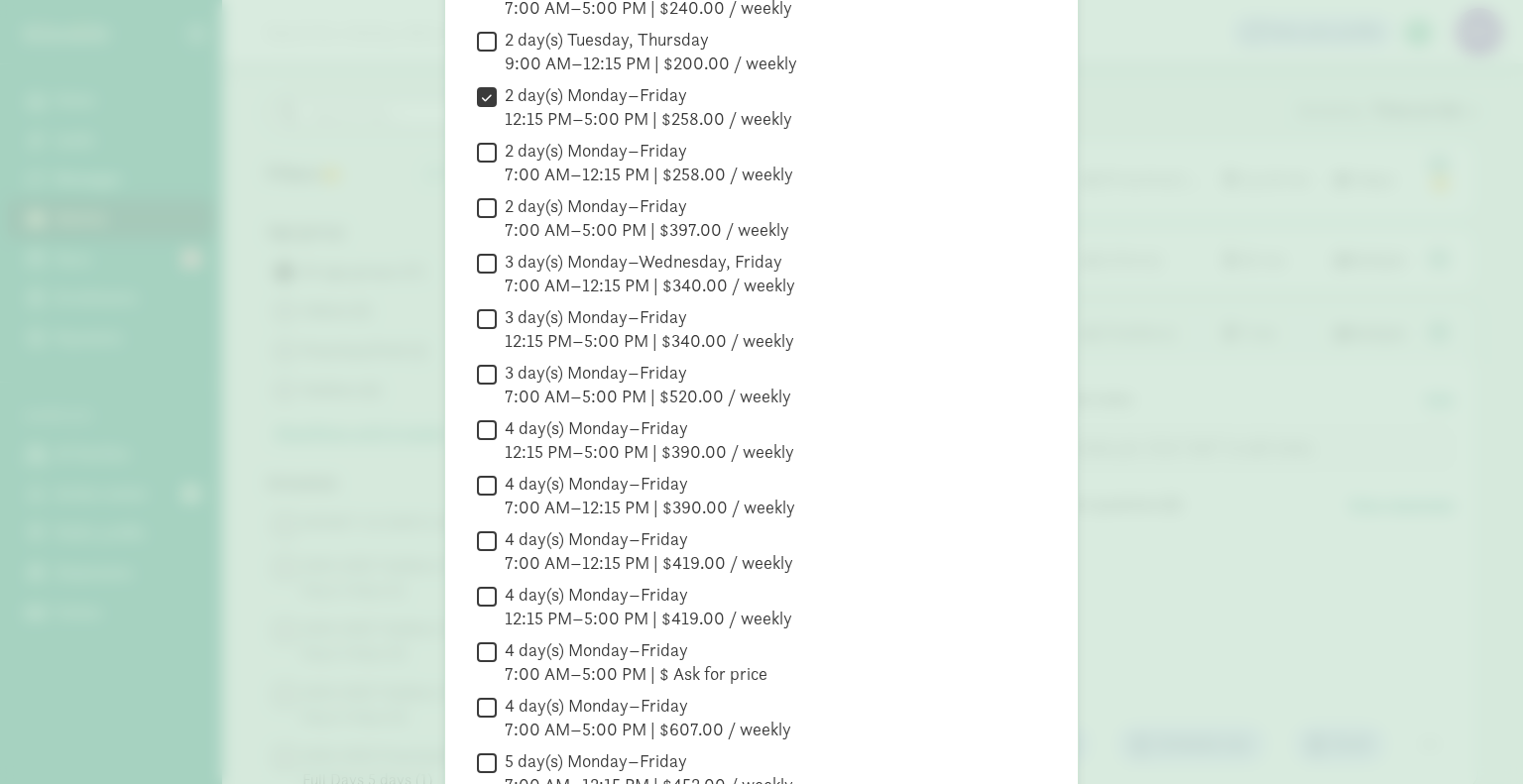 click on "2 day(s) Monday–Friday 12:15 PM–5:00 PM | $258.00 / weekly" at bounding box center (487, 96) 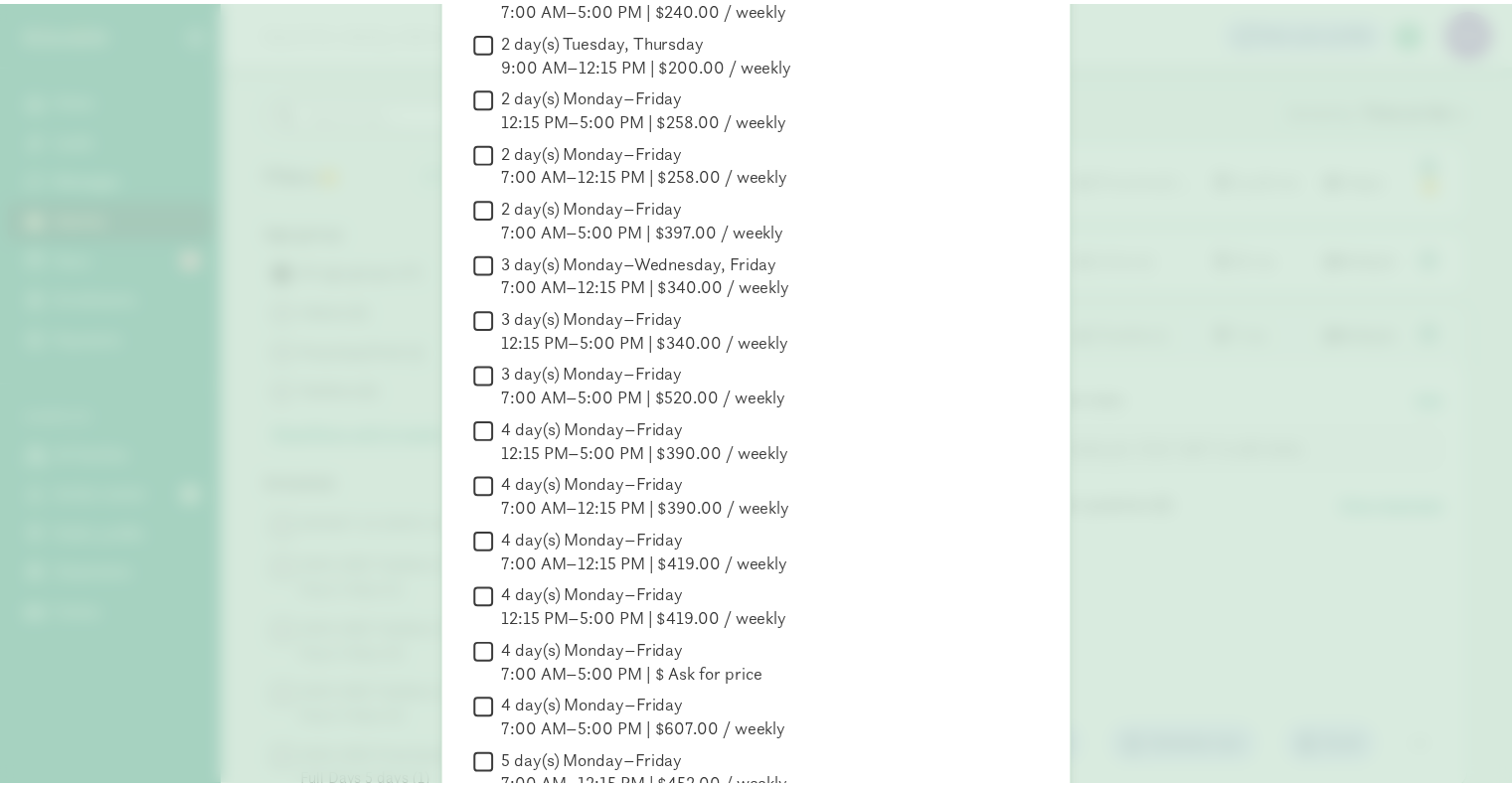 scroll, scrollTop: 986, scrollLeft: 0, axis: vertical 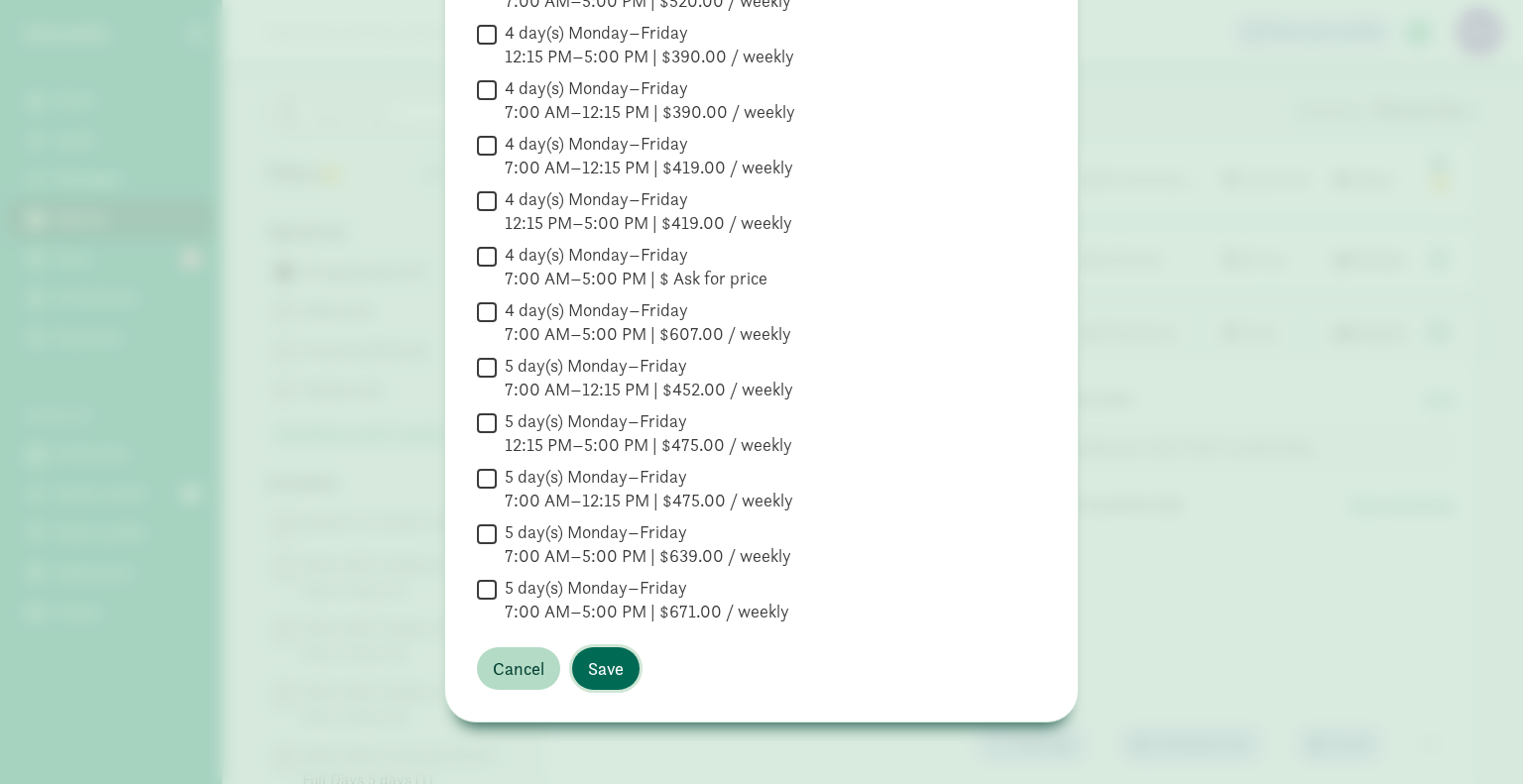 click on "Save" at bounding box center [606, 668] 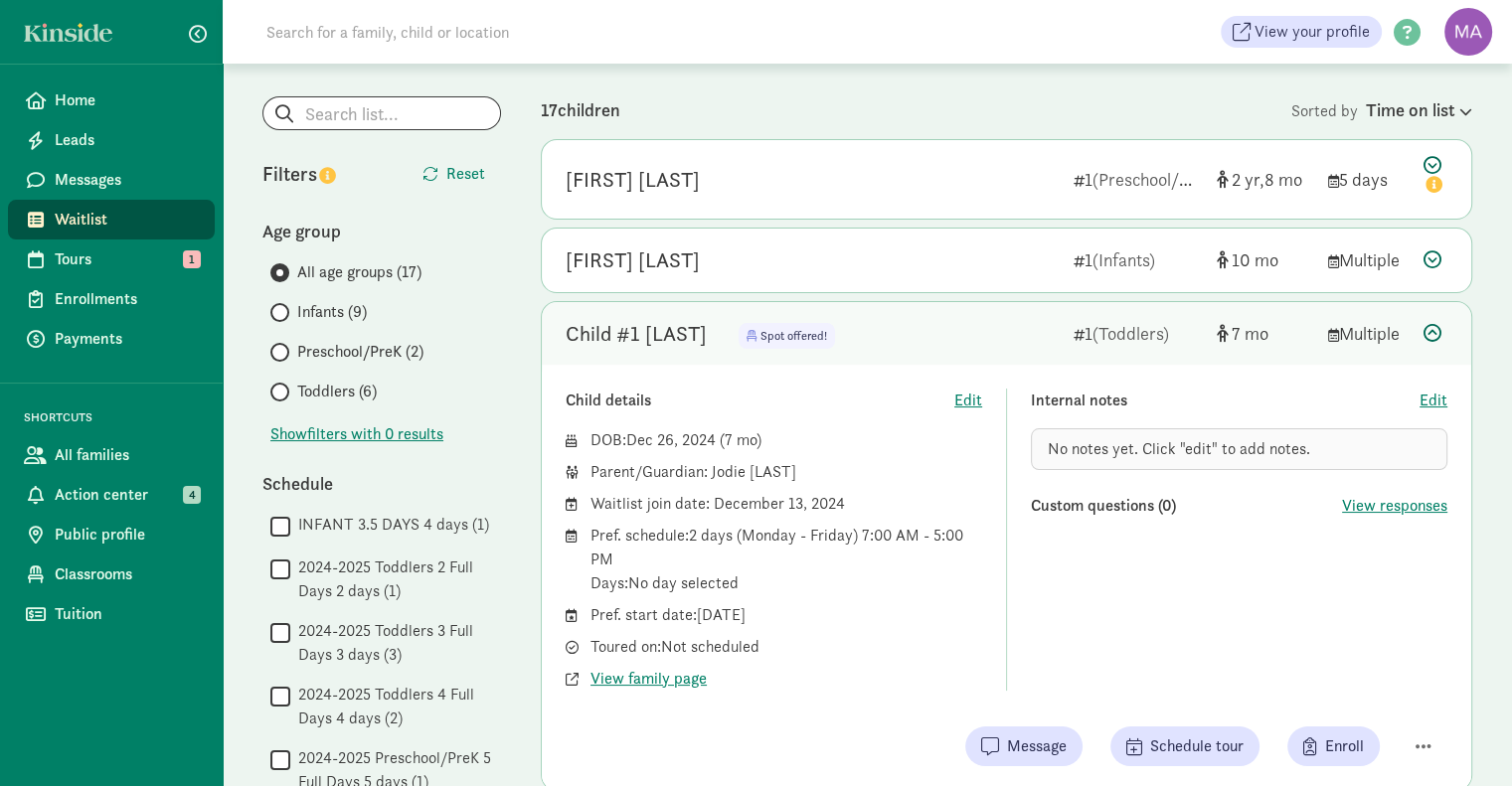 click on "Pref. schedule:
2 days (Monday - Friday) 7:00 AM - 5:00 PM
Days:
No day selected" 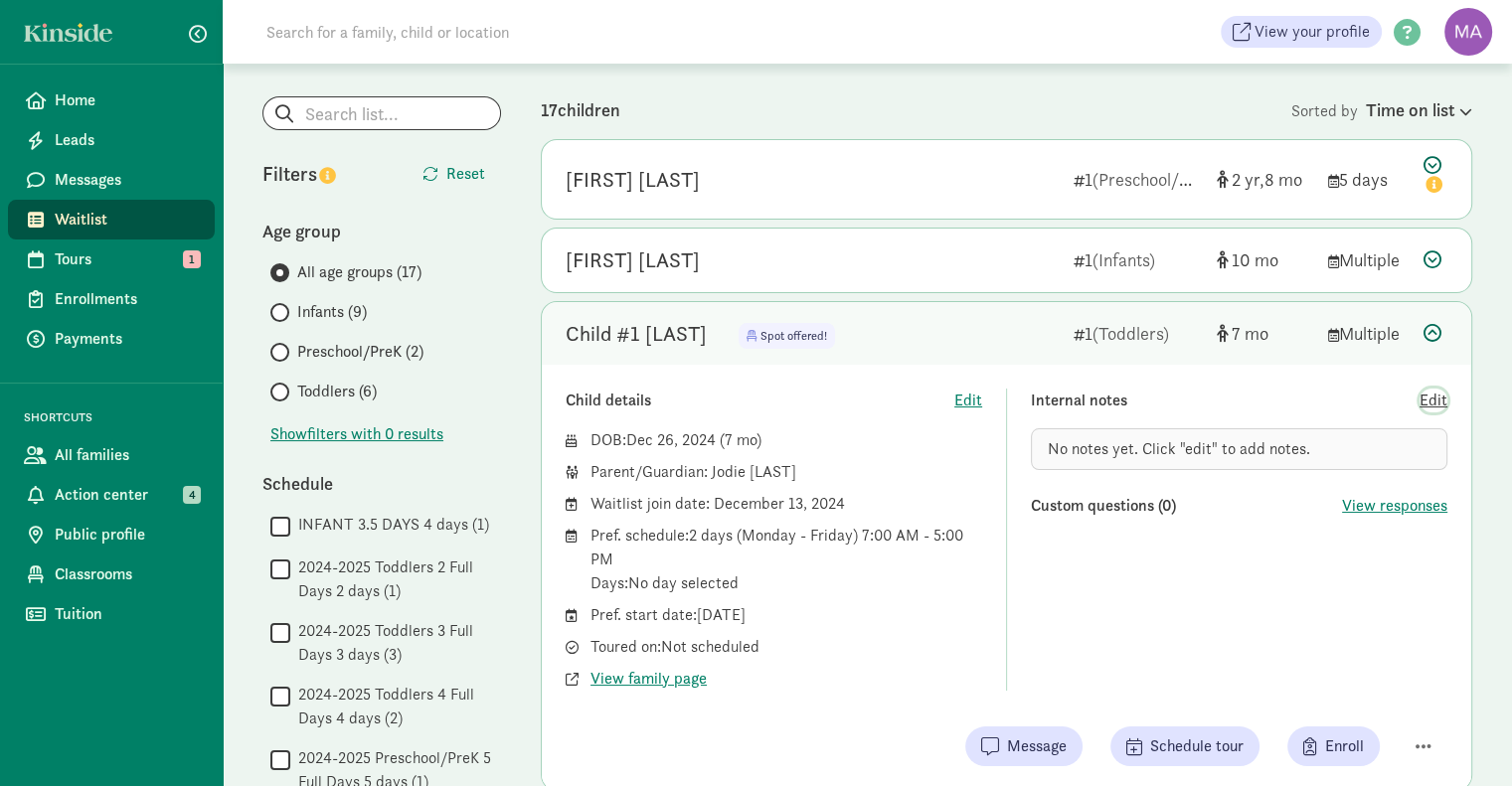click on "Edit" at bounding box center [1433, 400] 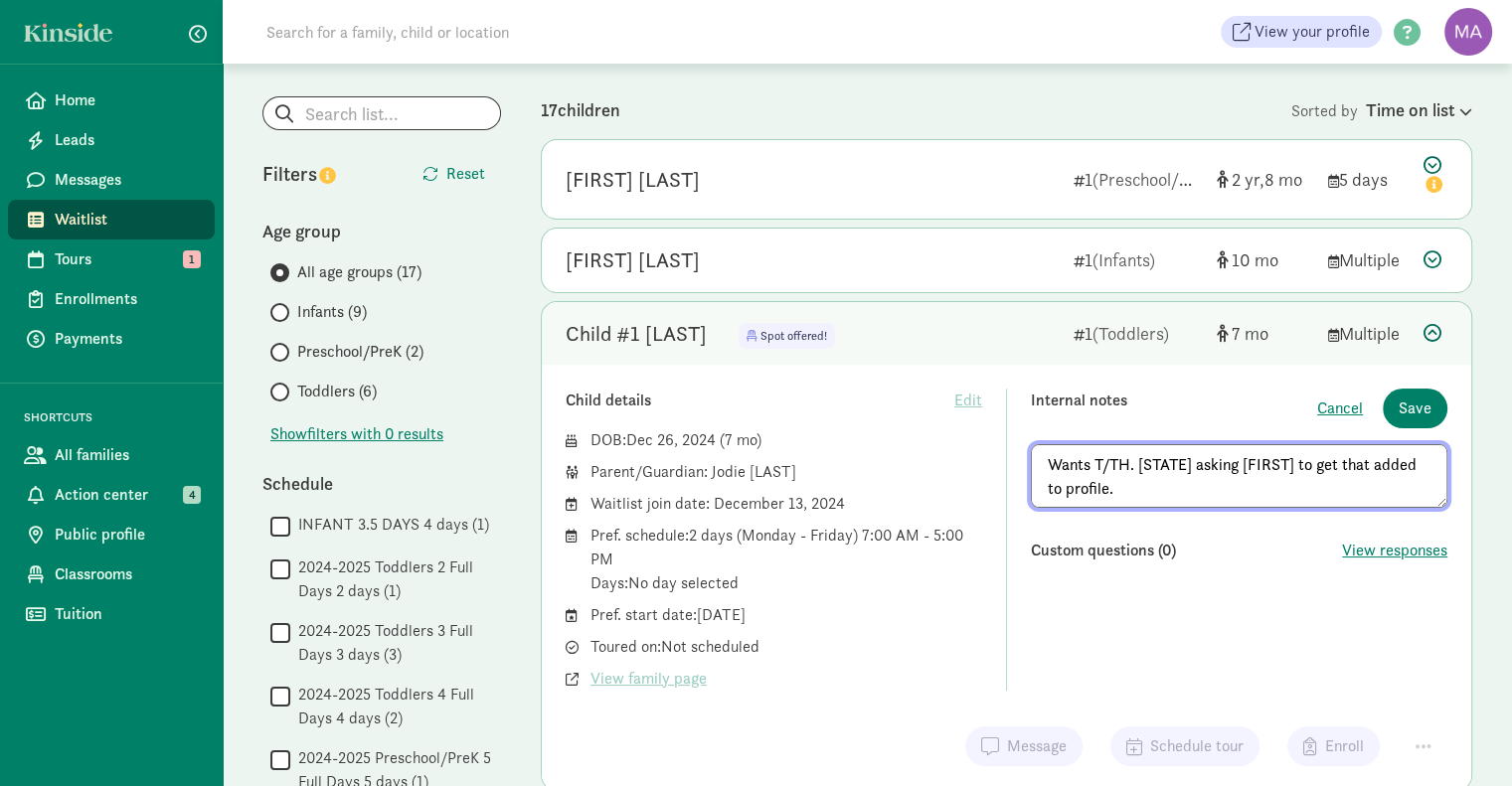type on "Wants T/TH. MN asking Will to get that added to profile." 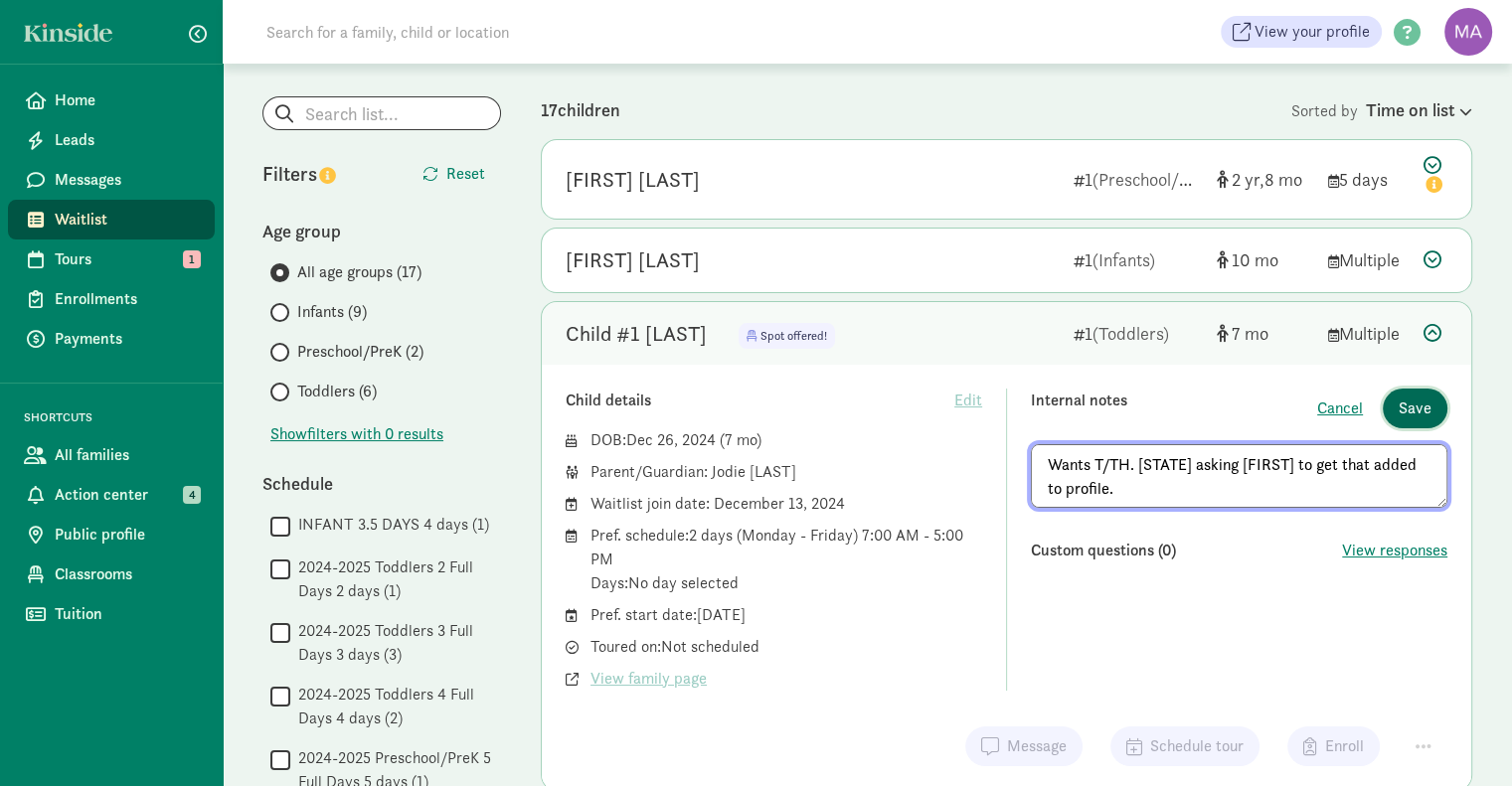 click on "Save" at bounding box center (1415, 408) 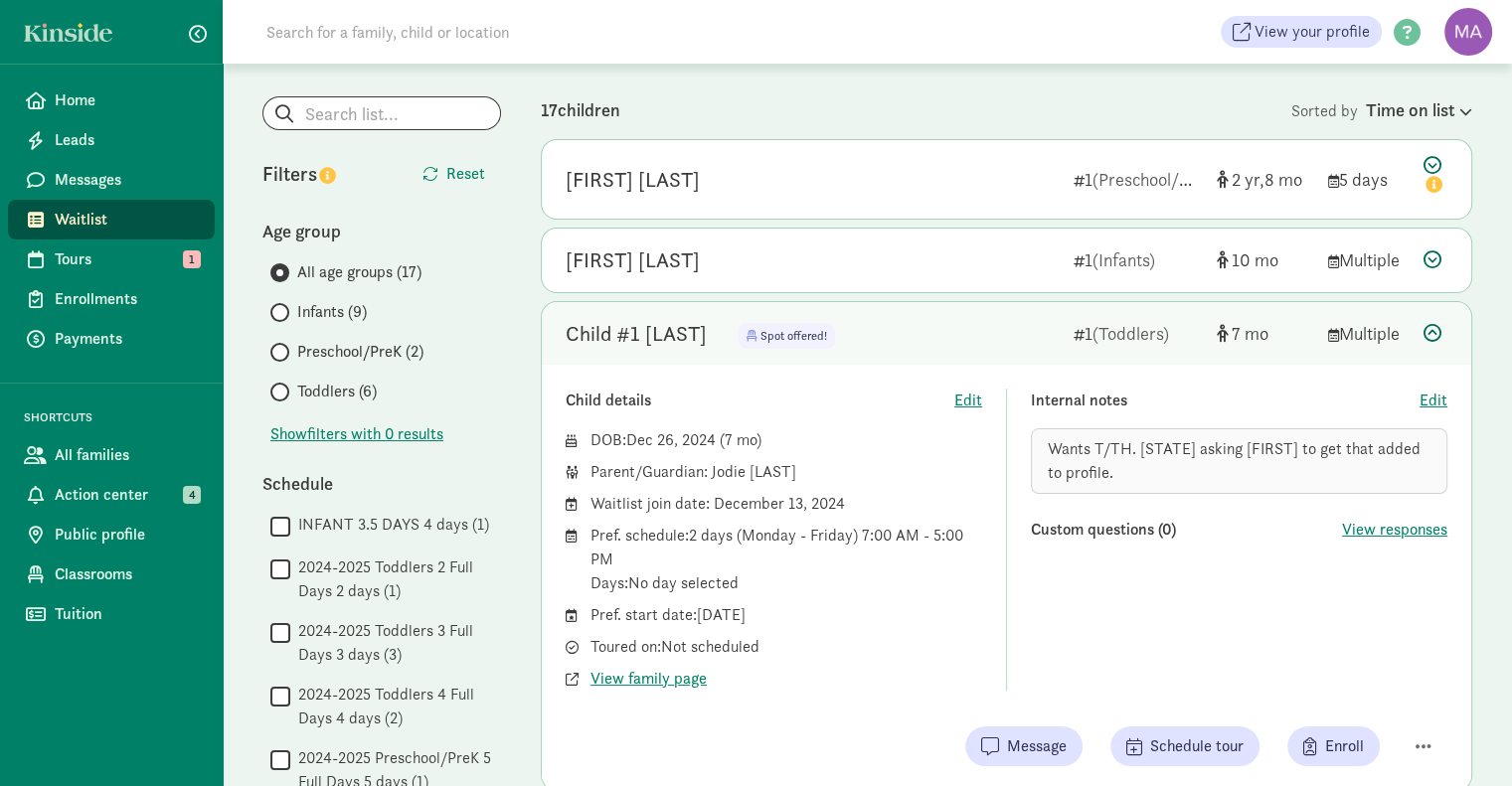 click on "Action center" at bounding box center [126, 495] 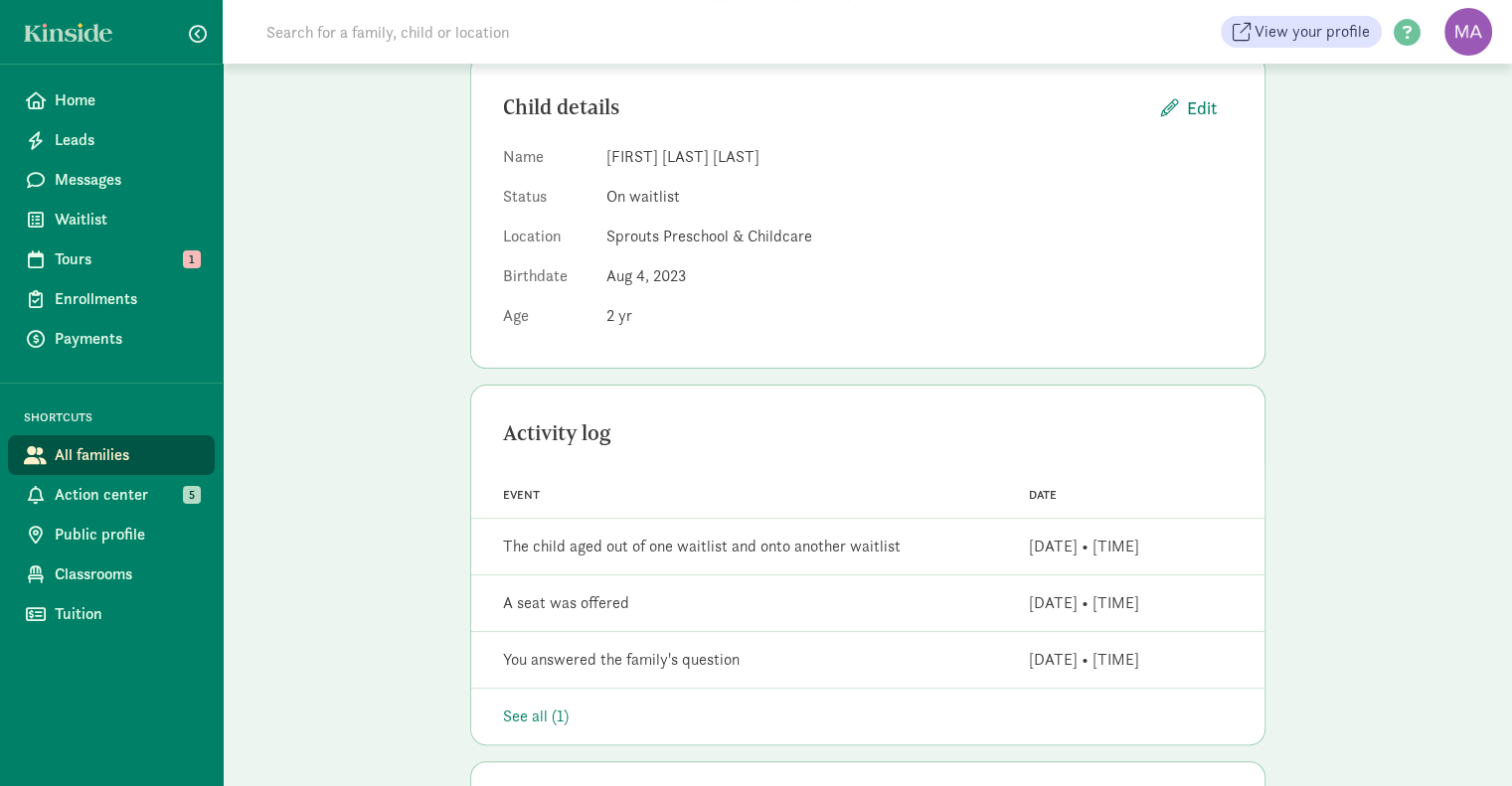 scroll, scrollTop: 211, scrollLeft: 0, axis: vertical 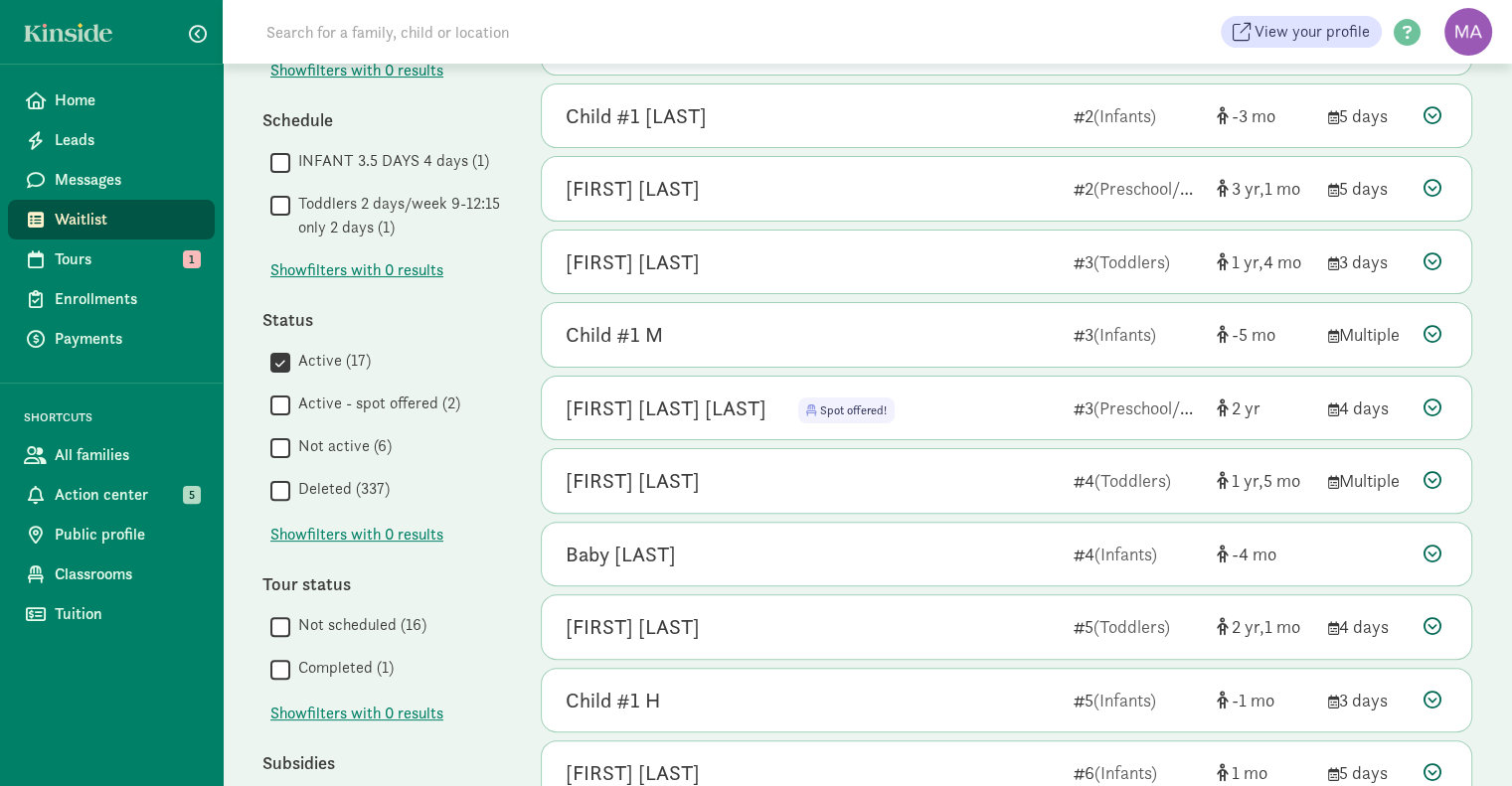 click on "Action center   5" 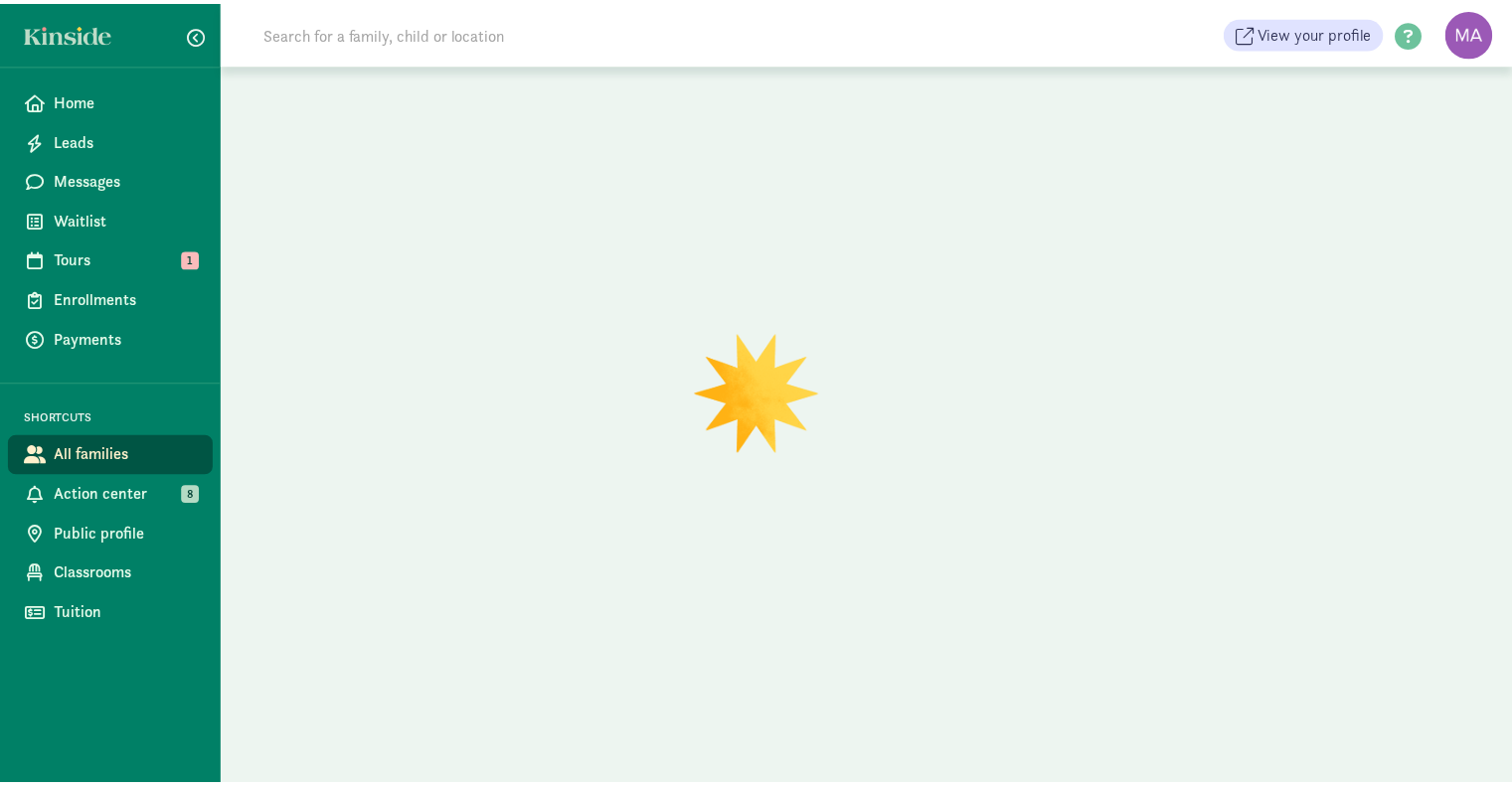 scroll, scrollTop: 0, scrollLeft: 0, axis: both 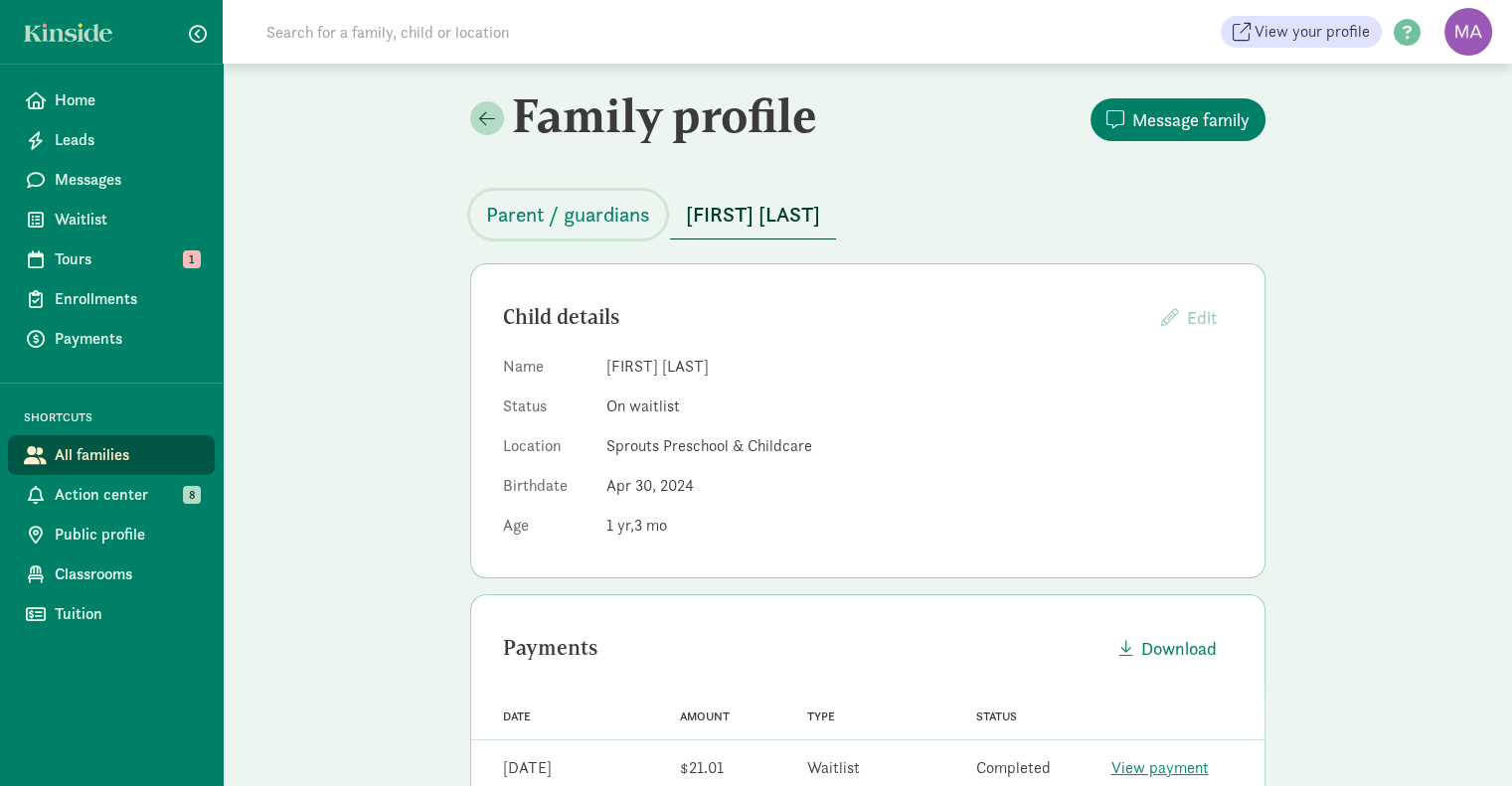click on "Parent / guardians" at bounding box center [568, 215] 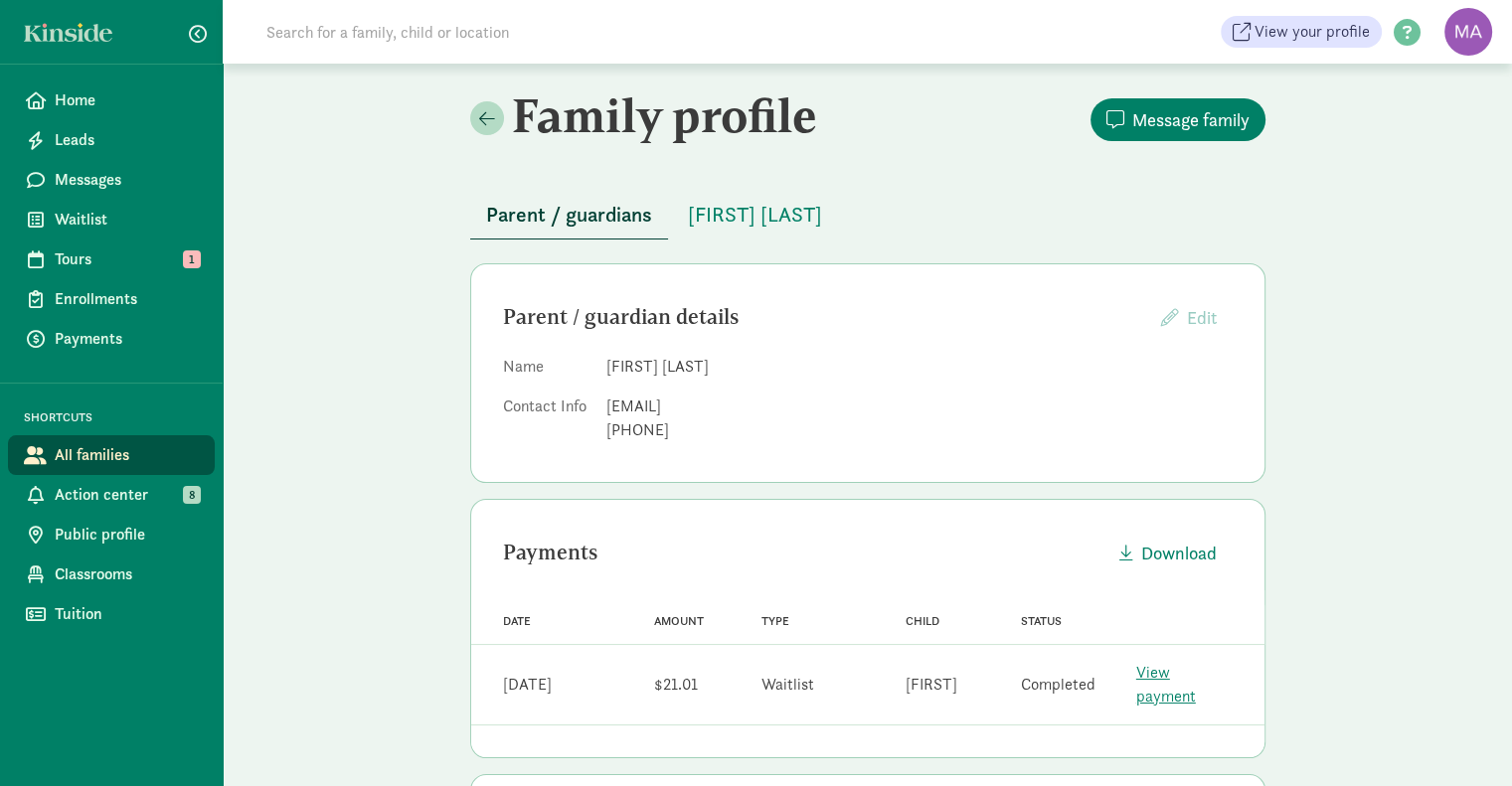 click on "Action center" at bounding box center [126, 495] 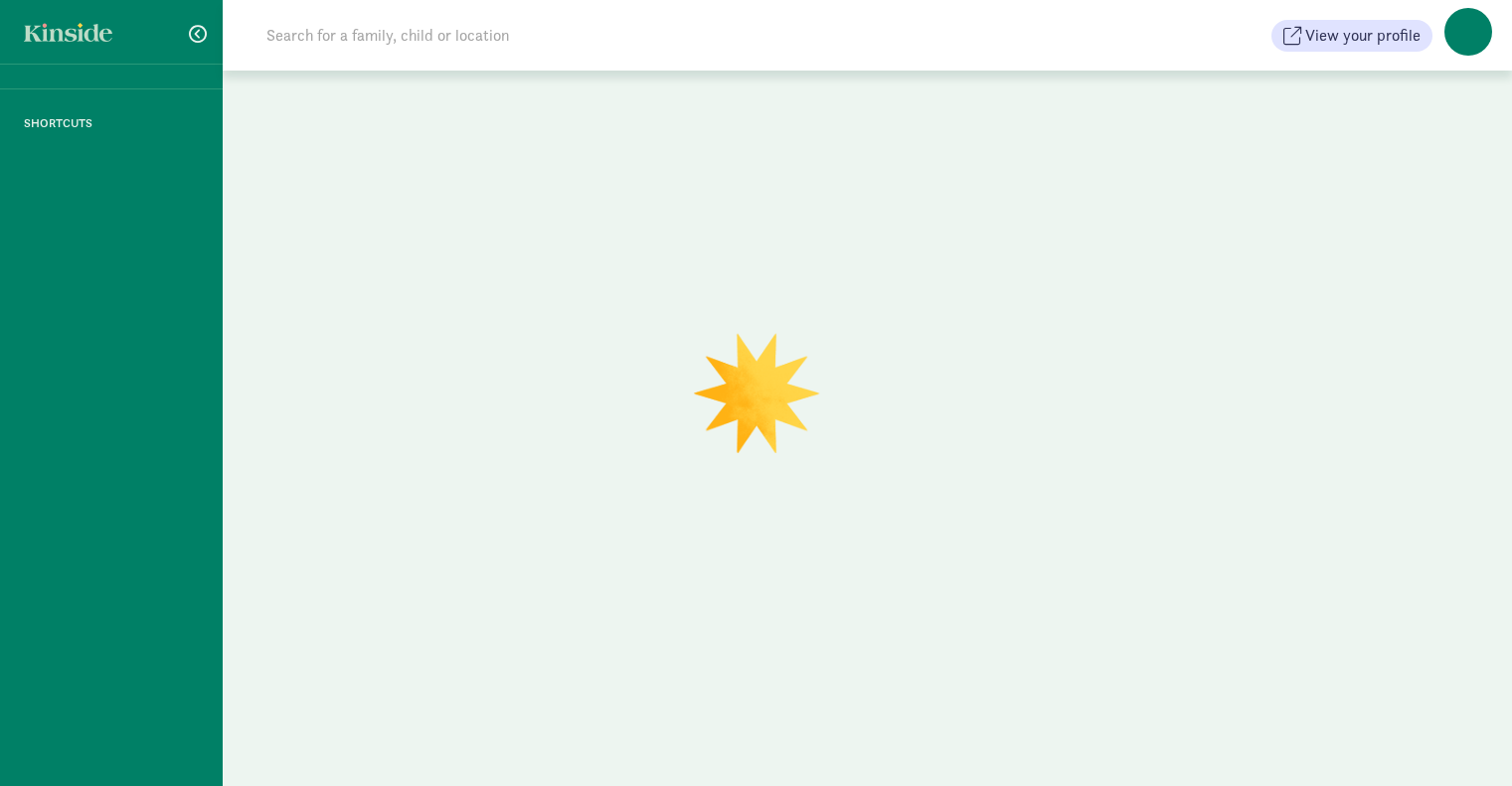 scroll, scrollTop: 0, scrollLeft: 0, axis: both 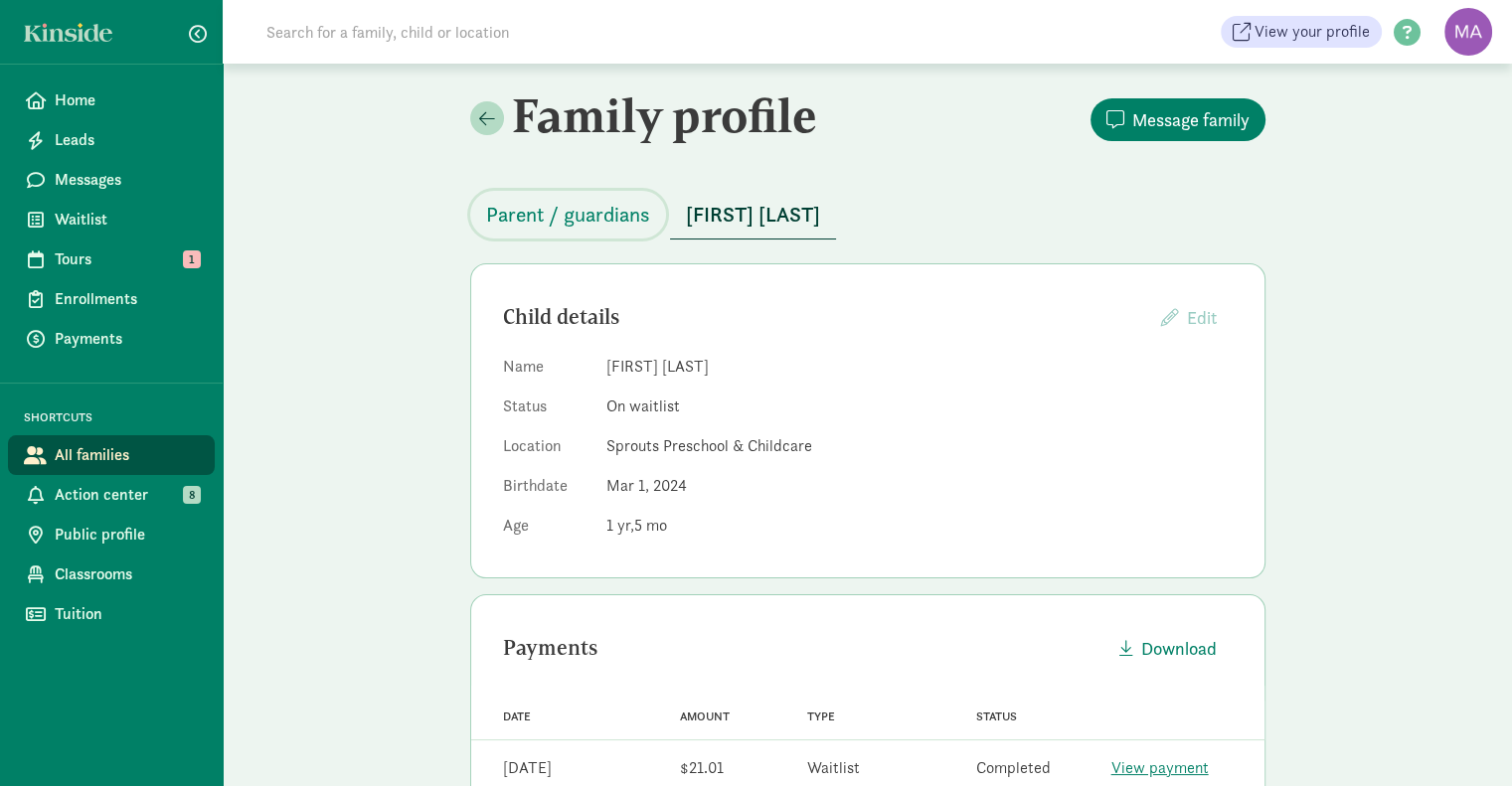 click on "Parent / guardians" at bounding box center [568, 215] 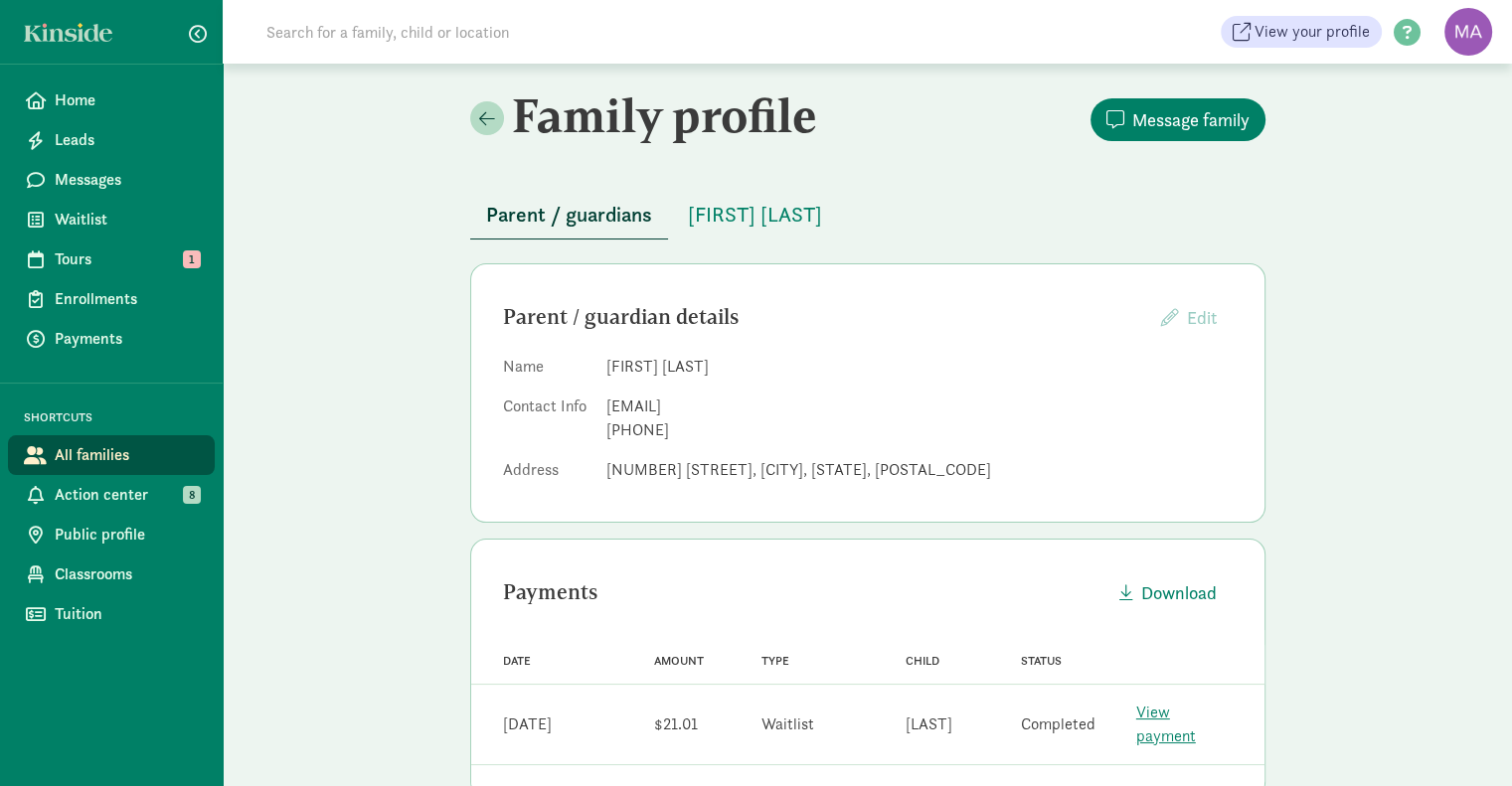 click on "Action center" at bounding box center (126, 495) 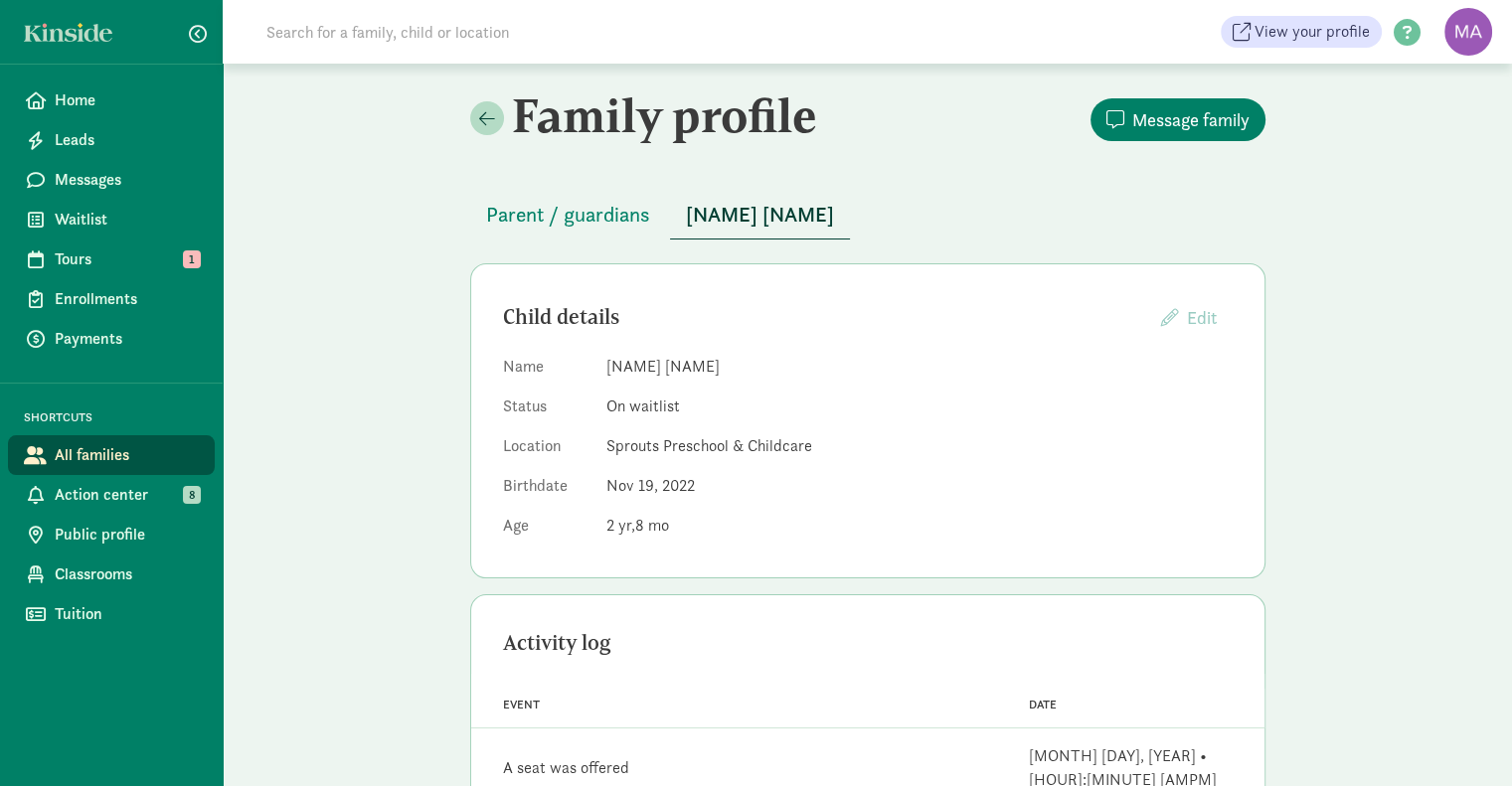 scroll, scrollTop: 171, scrollLeft: 0, axis: vertical 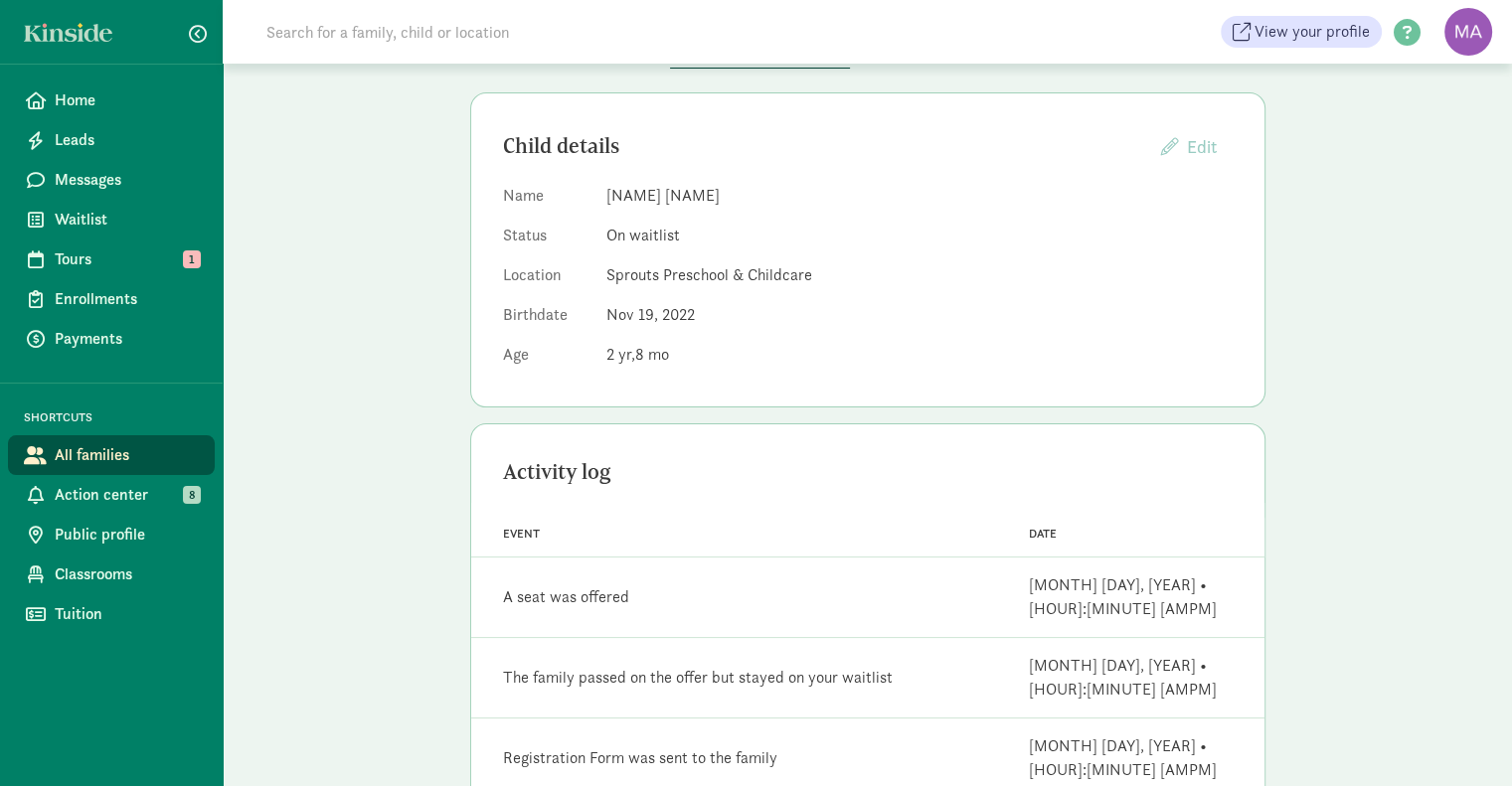 click on "Action center" at bounding box center [126, 495] 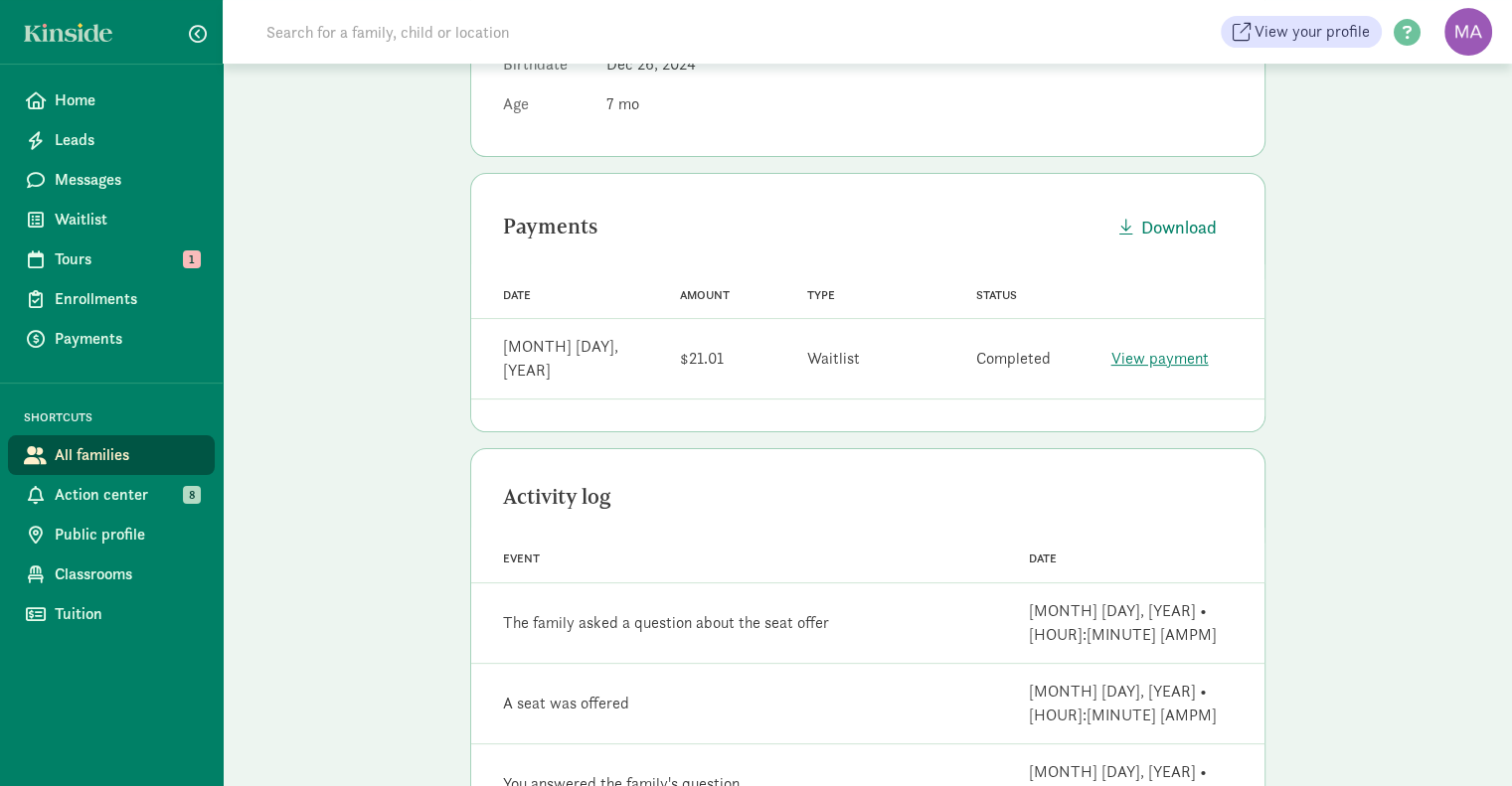 scroll, scrollTop: 421, scrollLeft: 0, axis: vertical 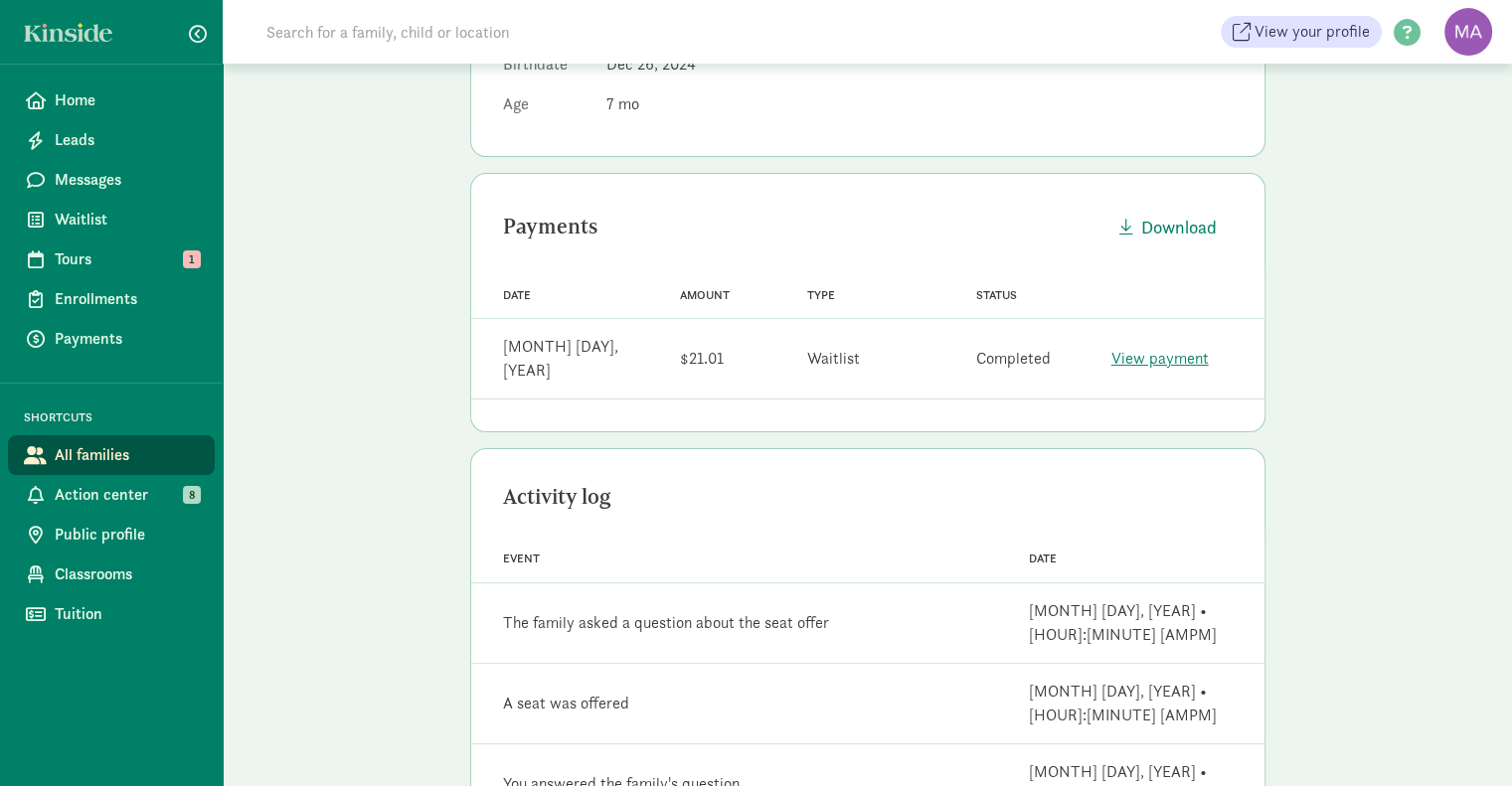 click on "Action center" at bounding box center [126, 495] 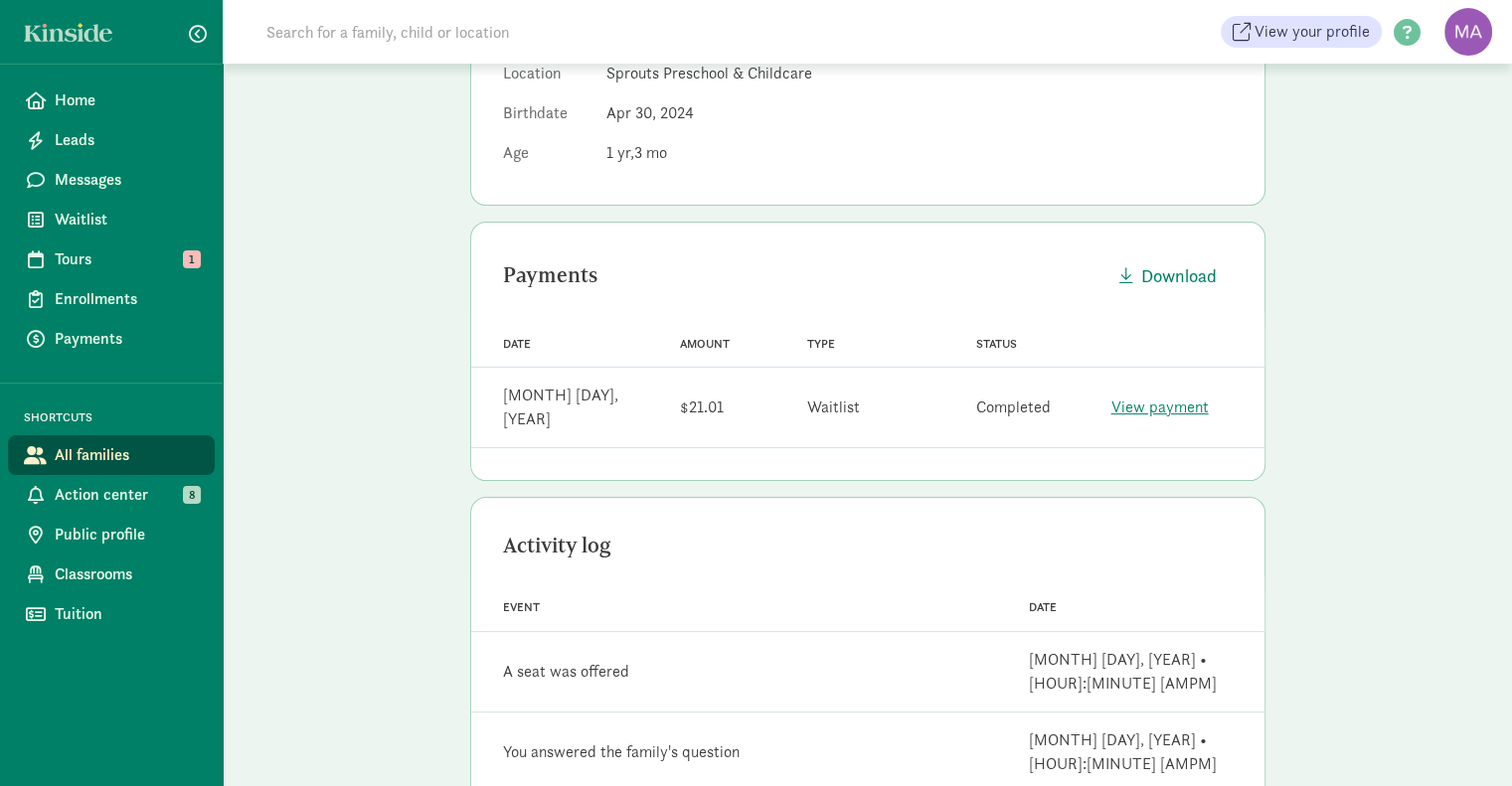 scroll, scrollTop: 0, scrollLeft: 0, axis: both 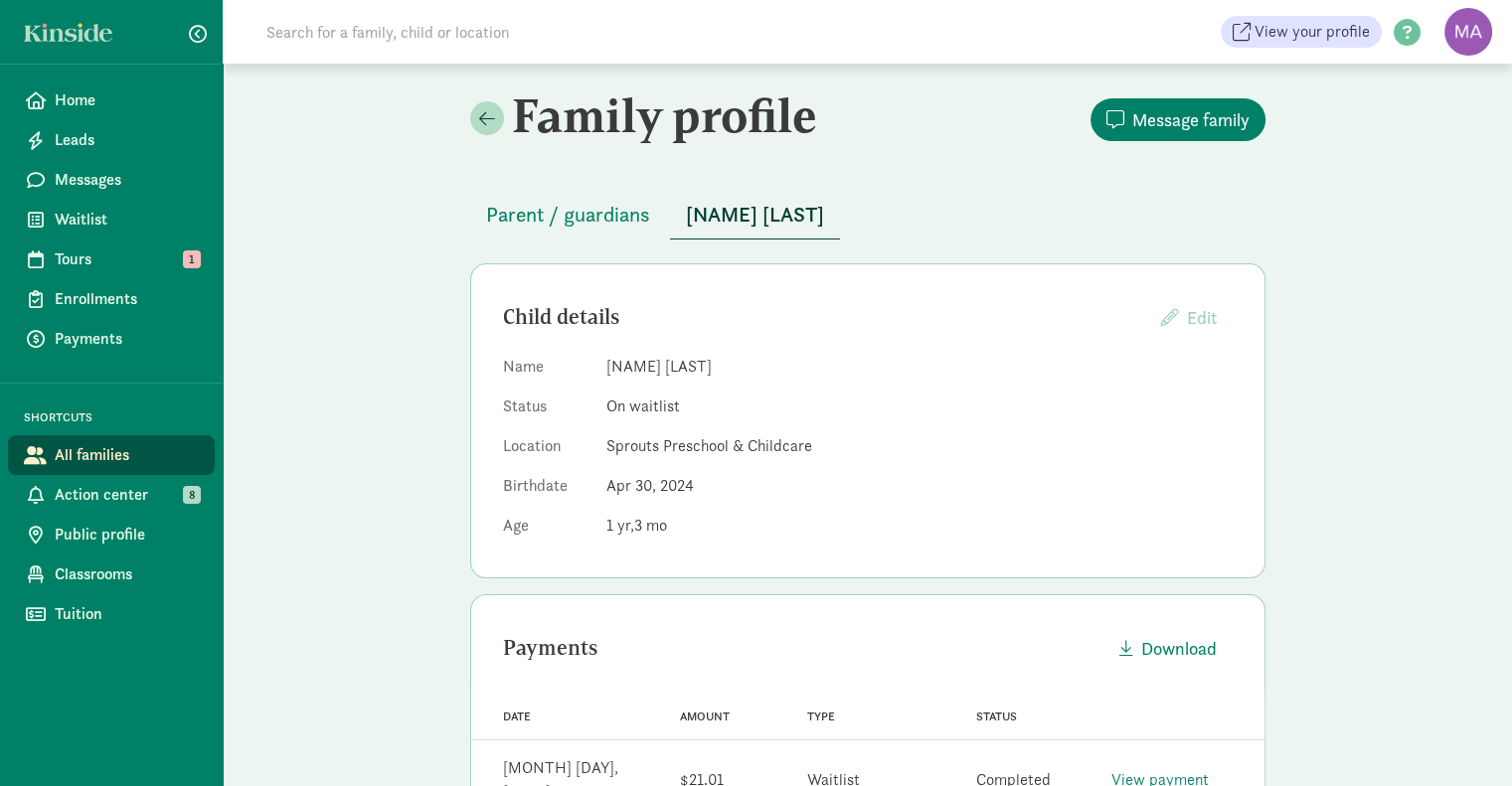 click on "Action center" at bounding box center [126, 495] 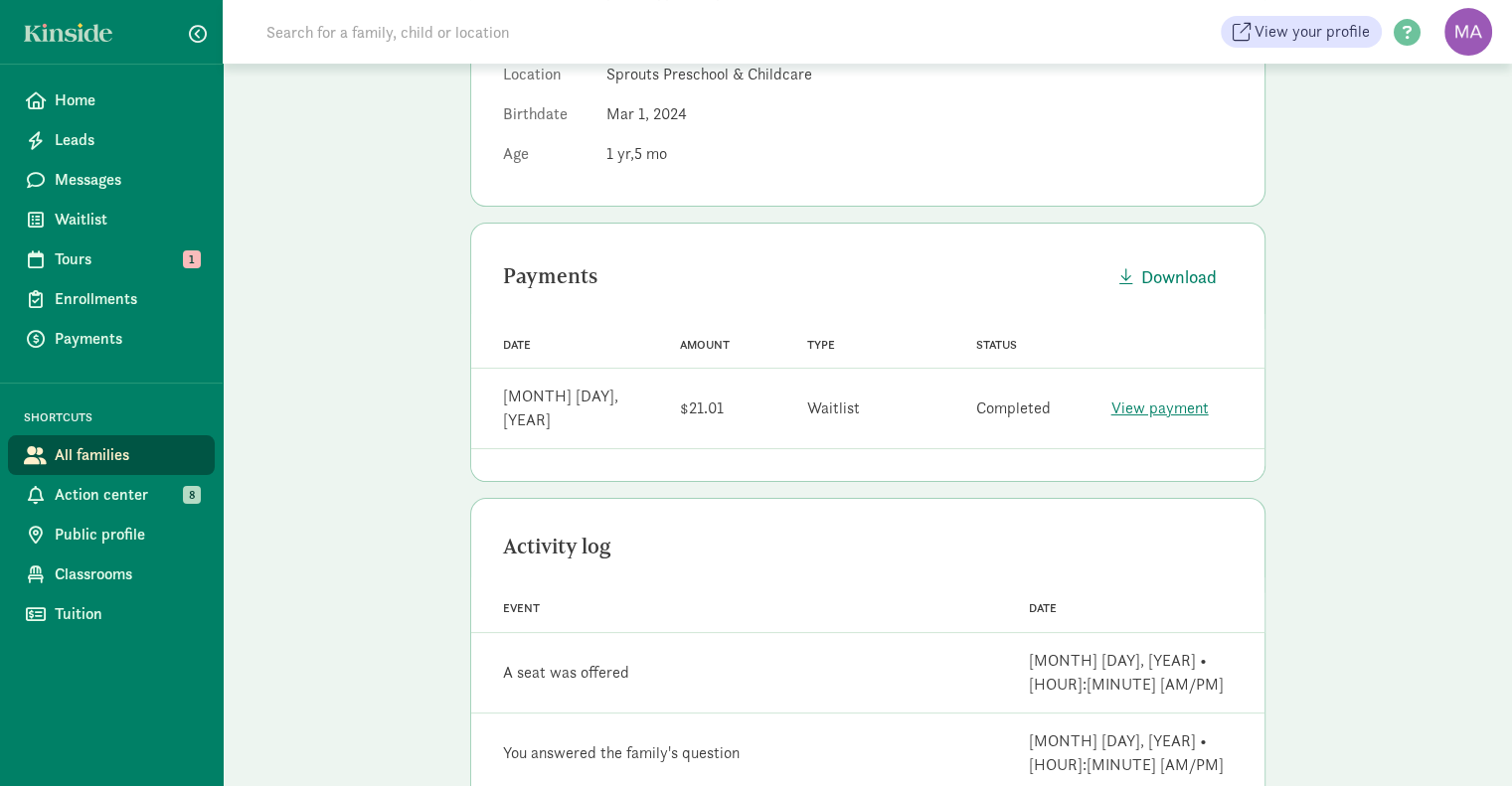 scroll, scrollTop: 427, scrollLeft: 0, axis: vertical 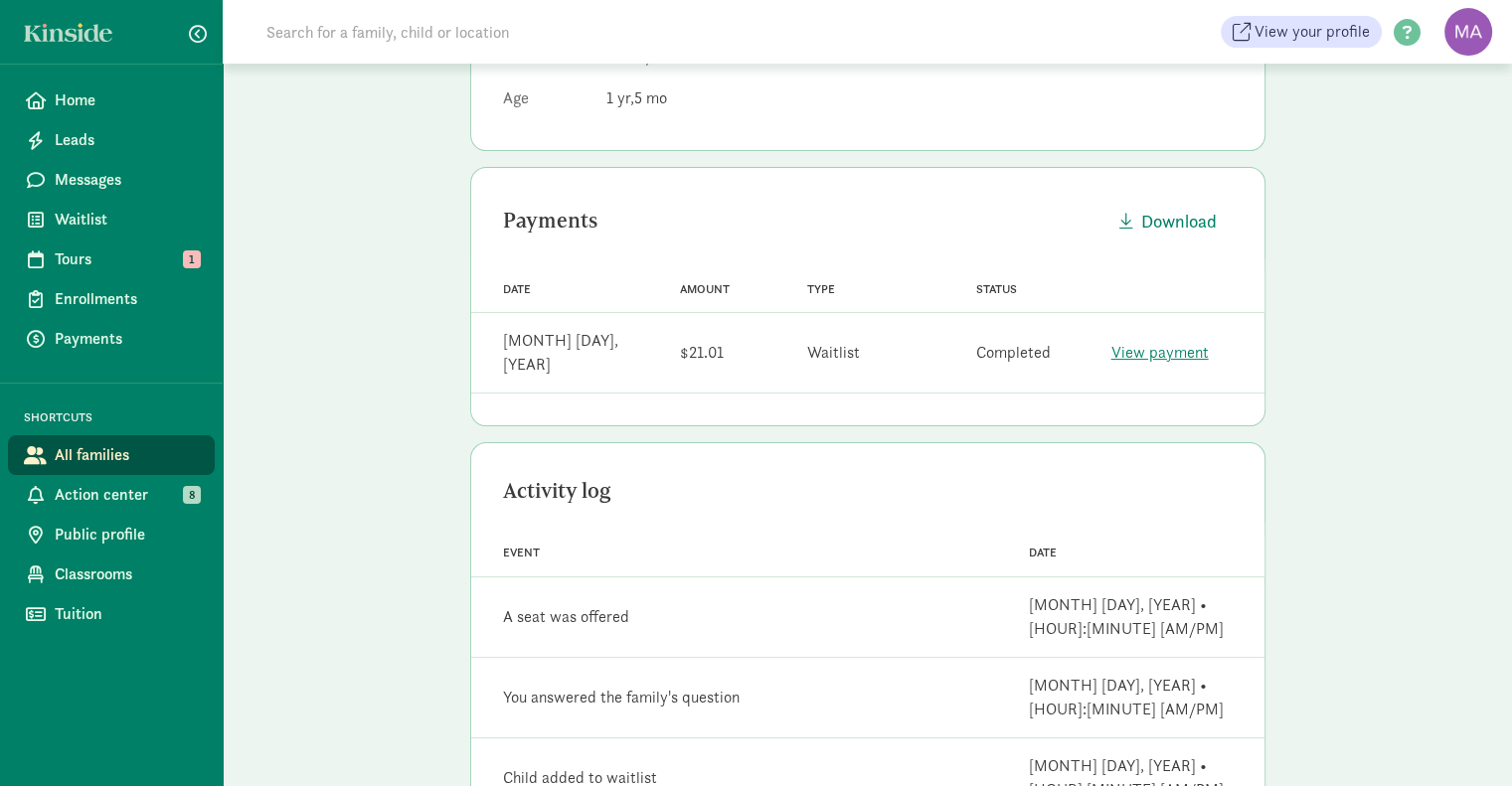 click on "Action center" at bounding box center (126, 495) 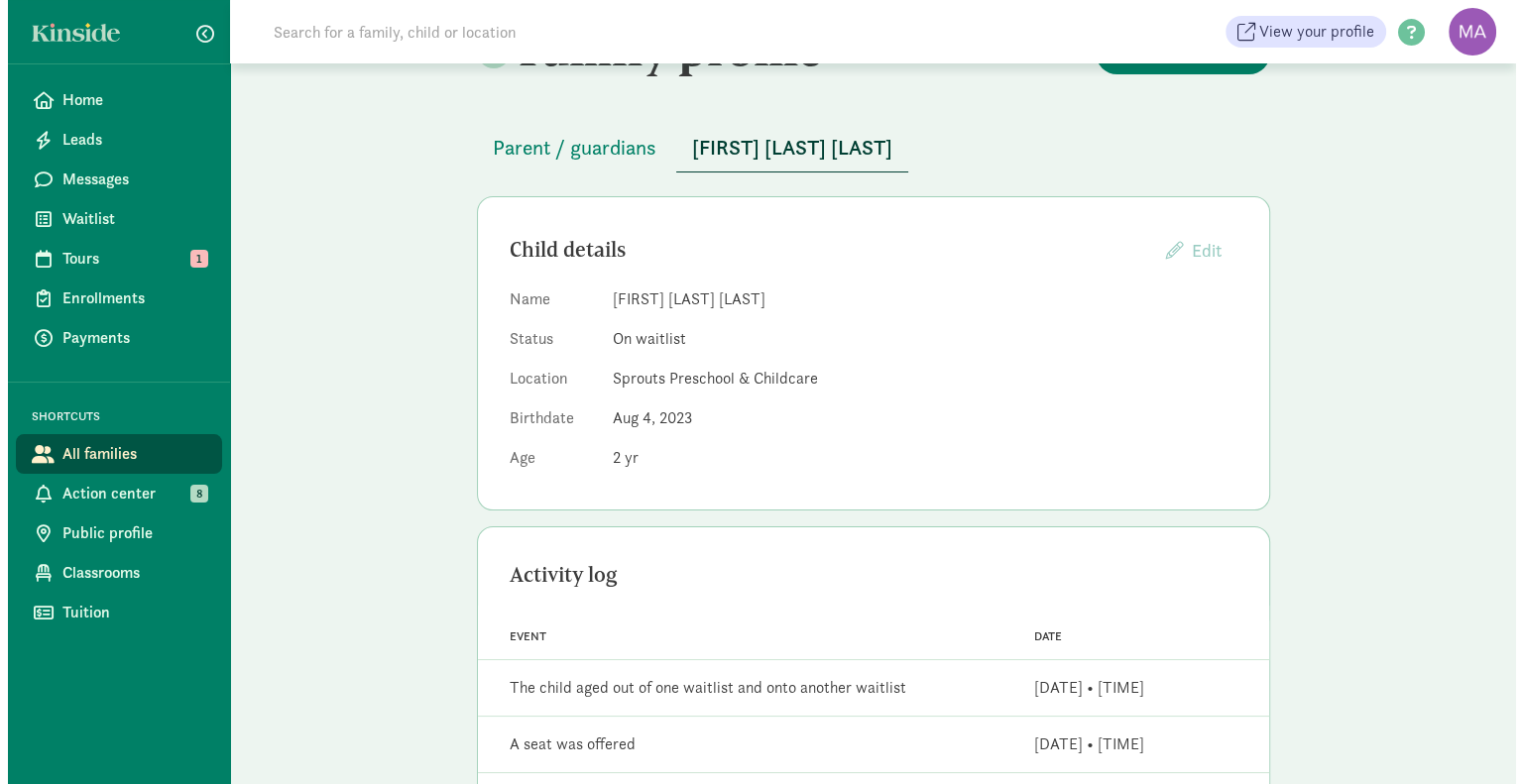 scroll, scrollTop: 0, scrollLeft: 0, axis: both 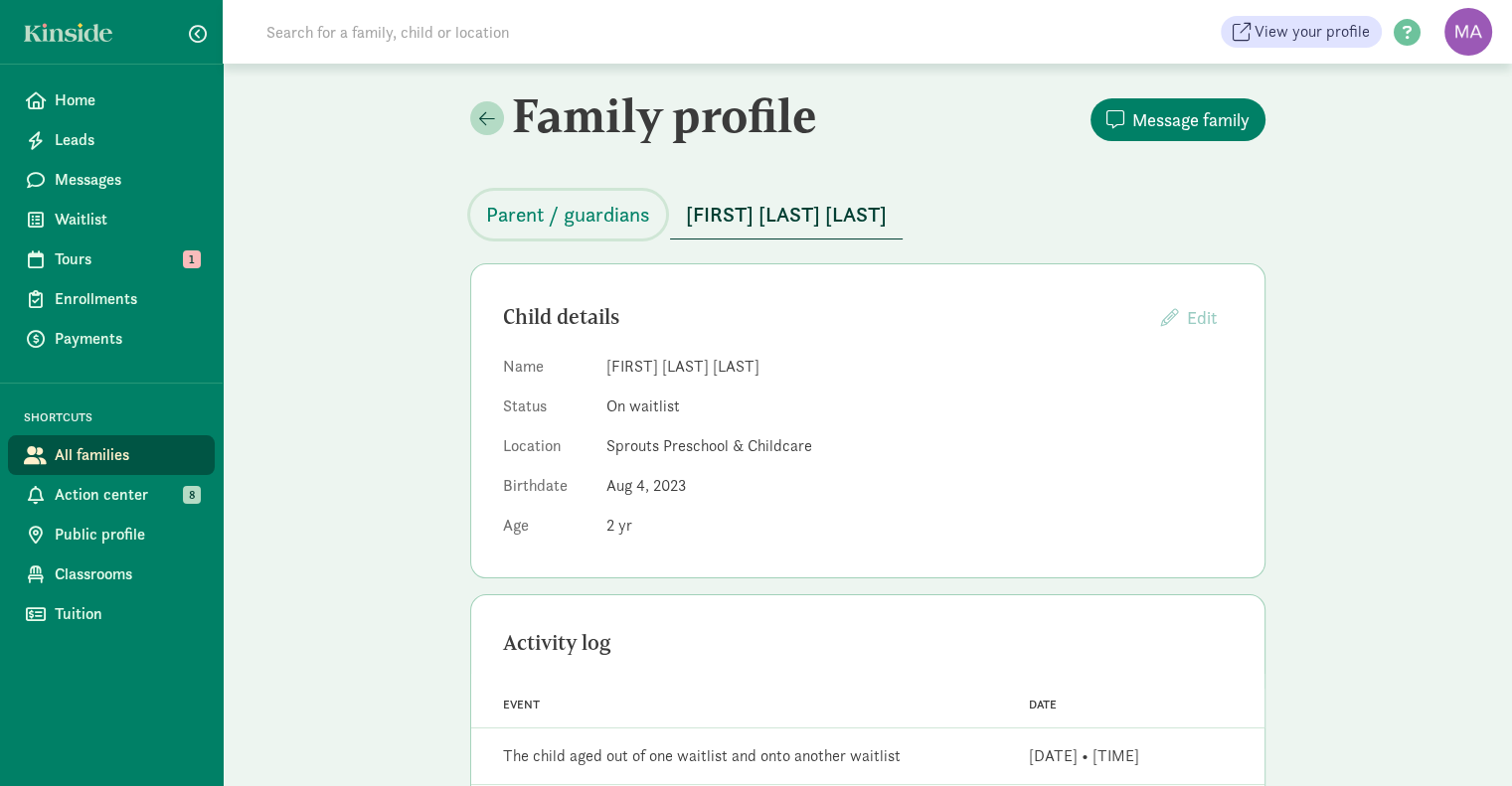 click on "Parent / guardians" at bounding box center [568, 215] 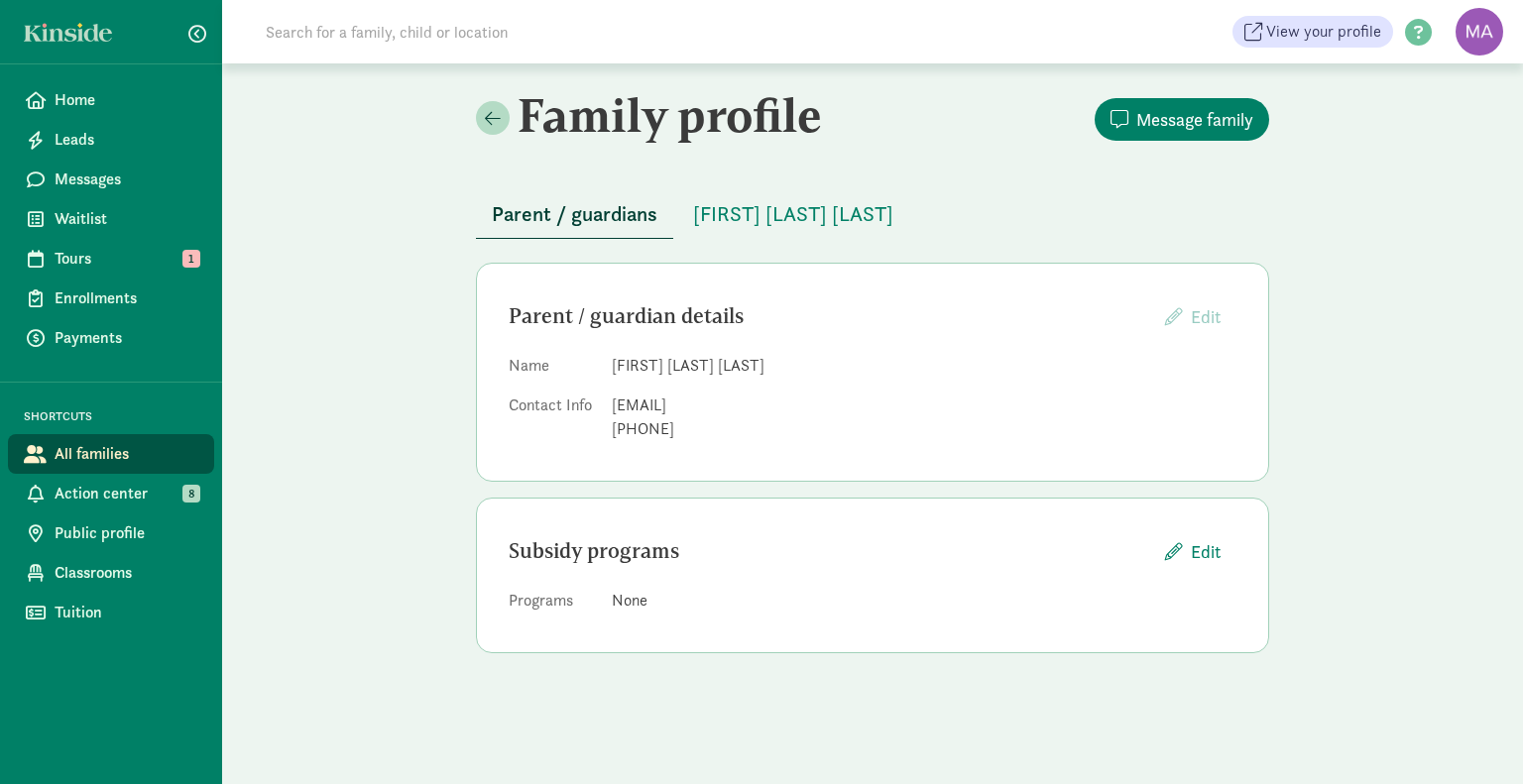 click on "Action center" at bounding box center [126, 494] 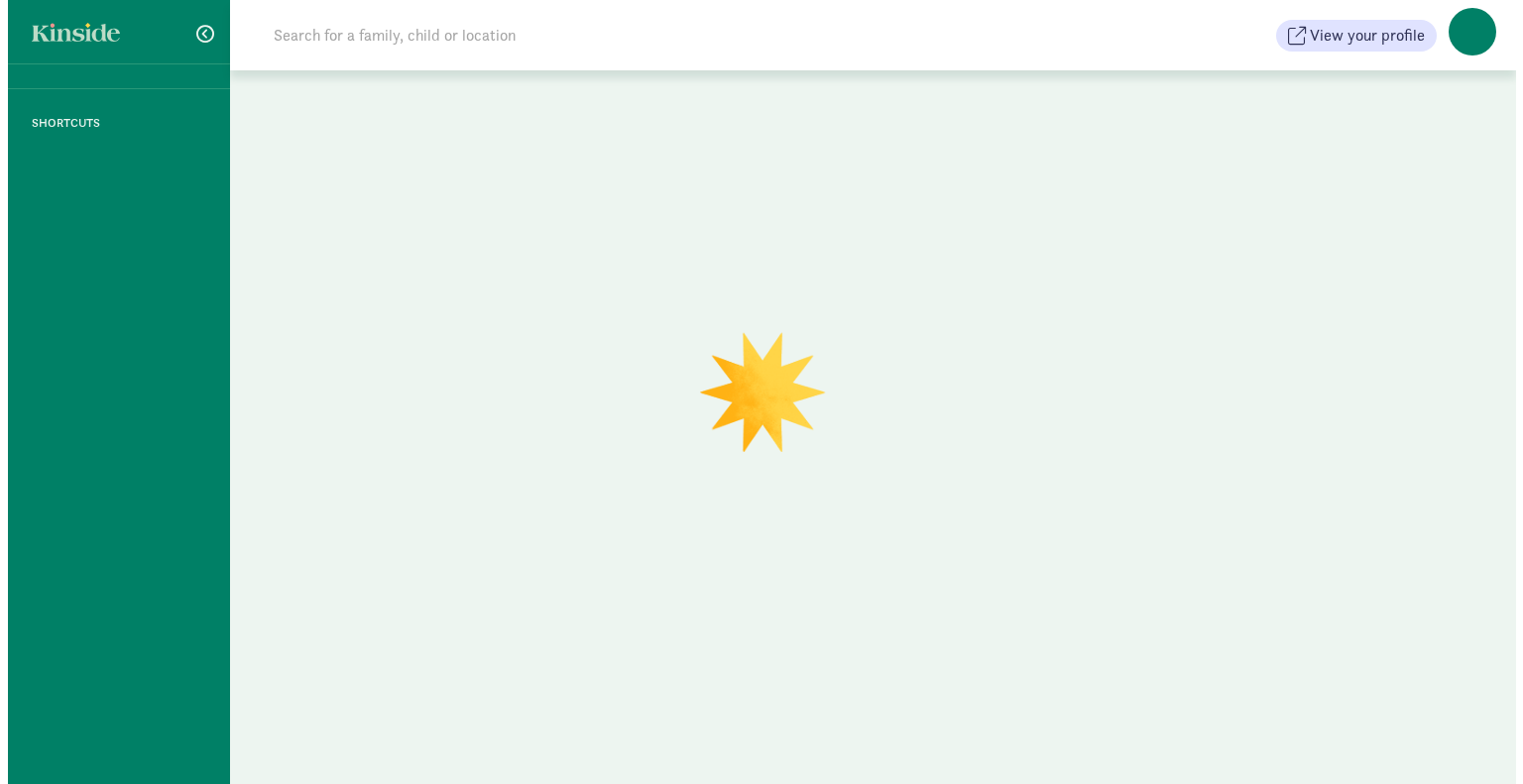 scroll, scrollTop: 0, scrollLeft: 0, axis: both 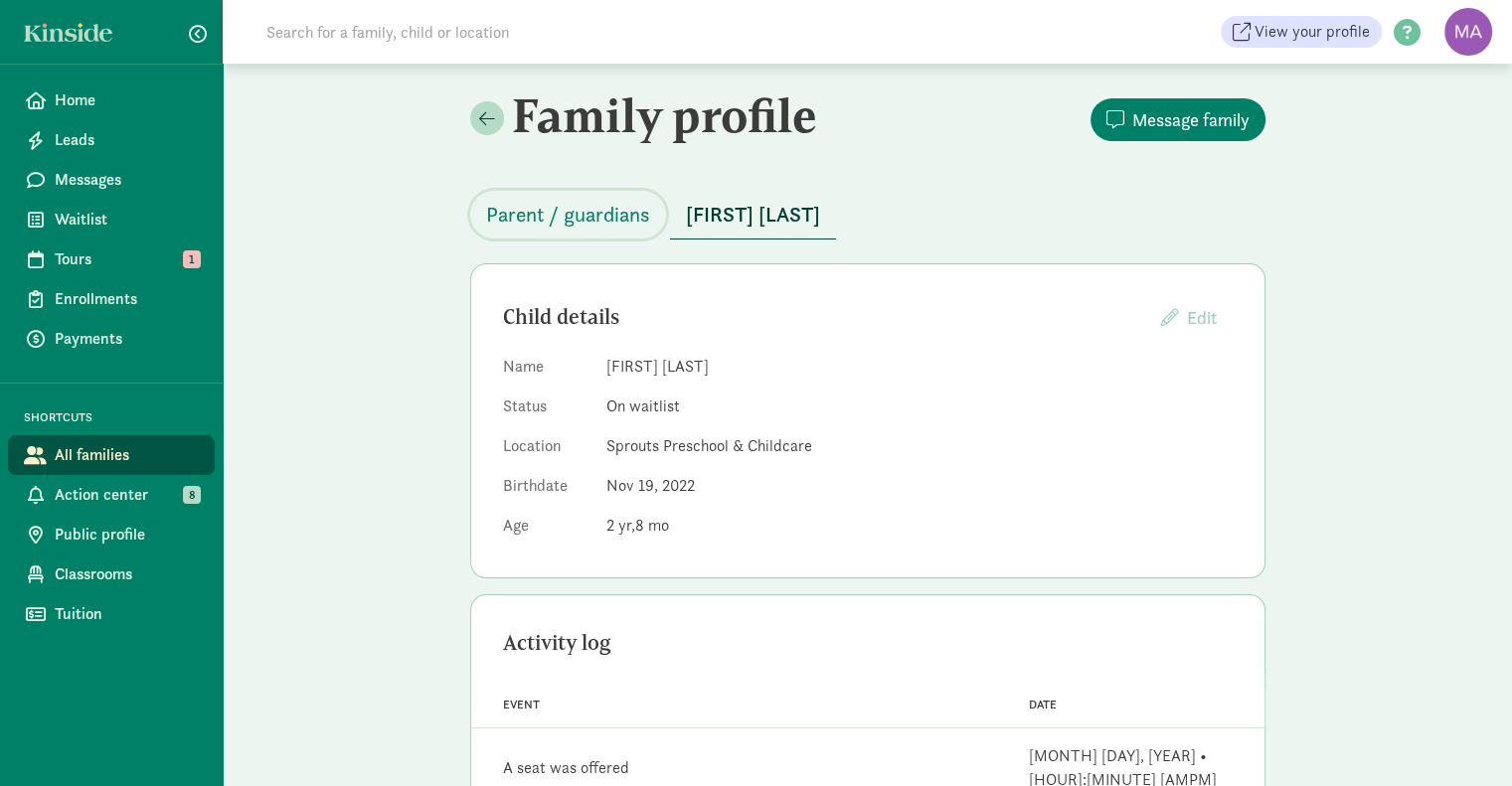 click on "Parent / guardians" at bounding box center [568, 215] 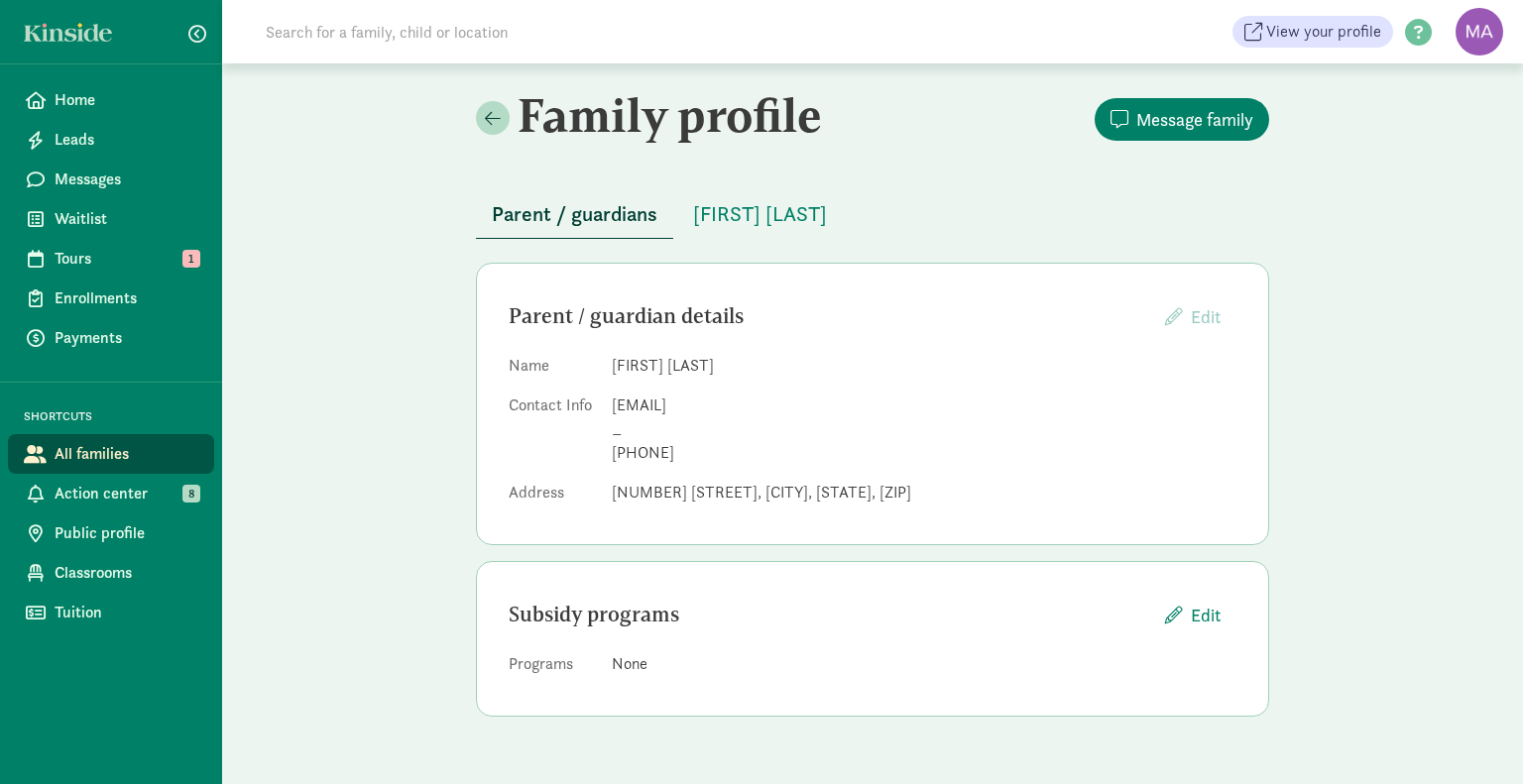 click on "Waitlist" at bounding box center [126, 219] 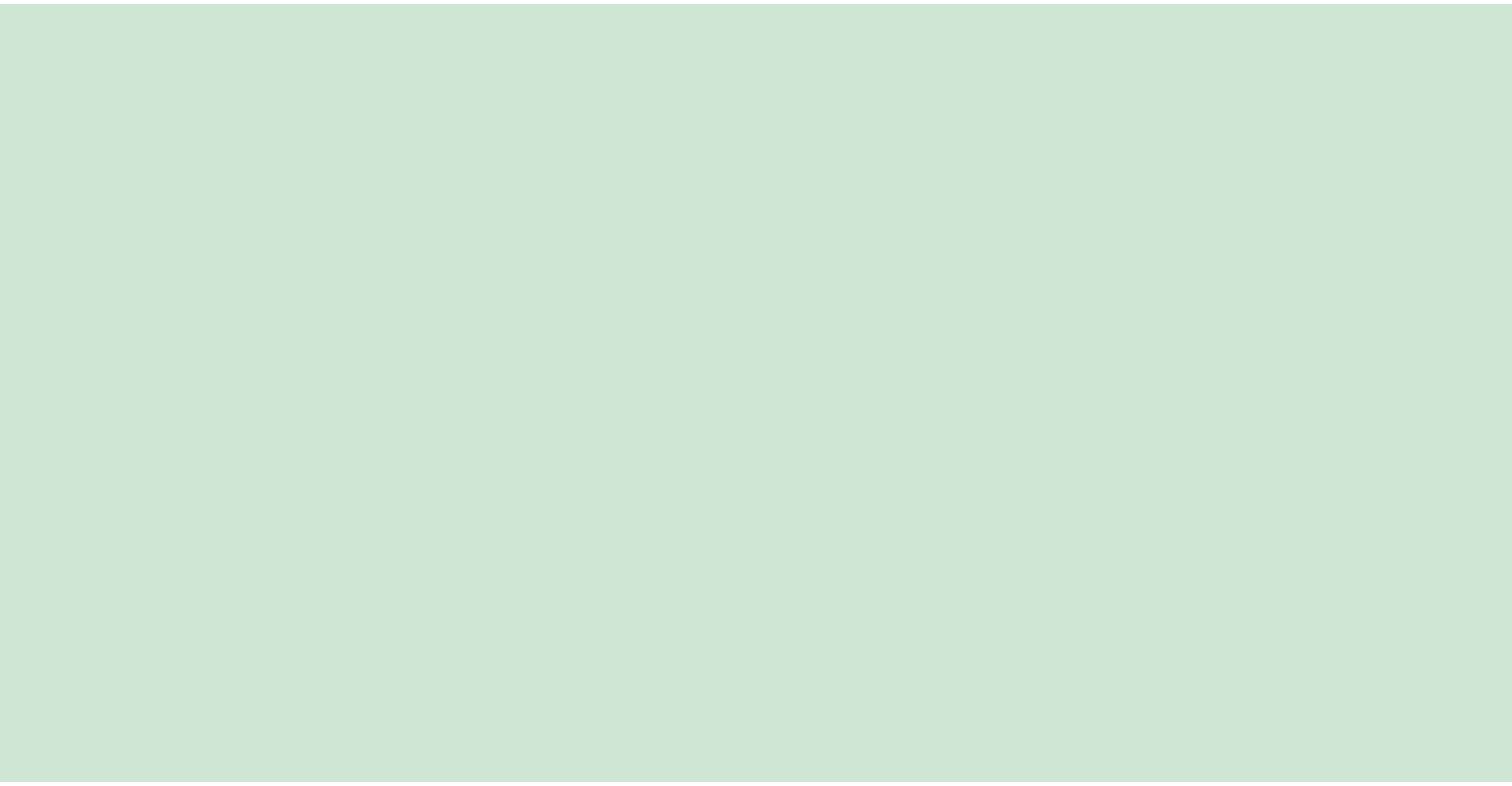 scroll, scrollTop: 0, scrollLeft: 0, axis: both 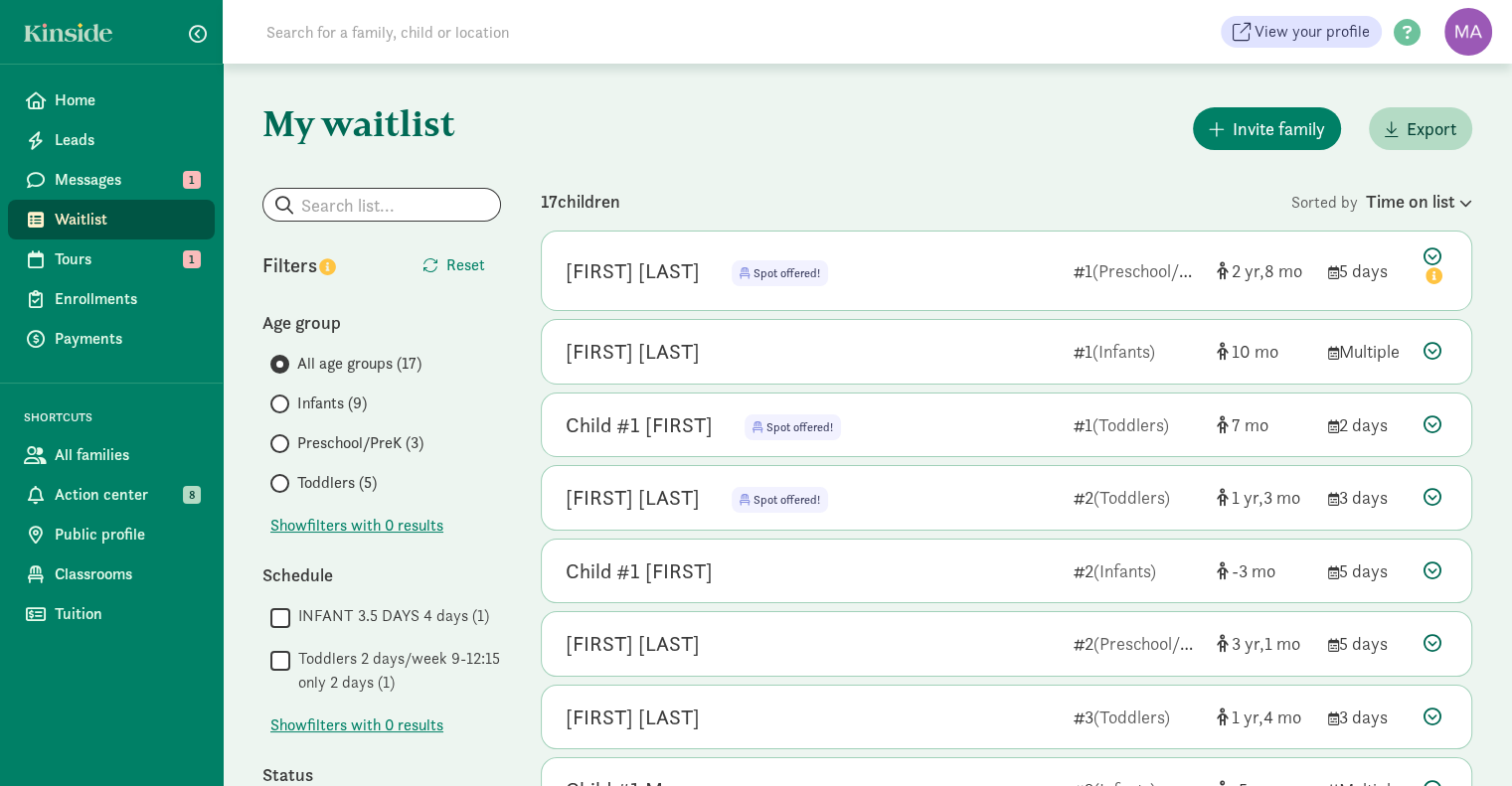click on "Messages" at bounding box center (126, 180) 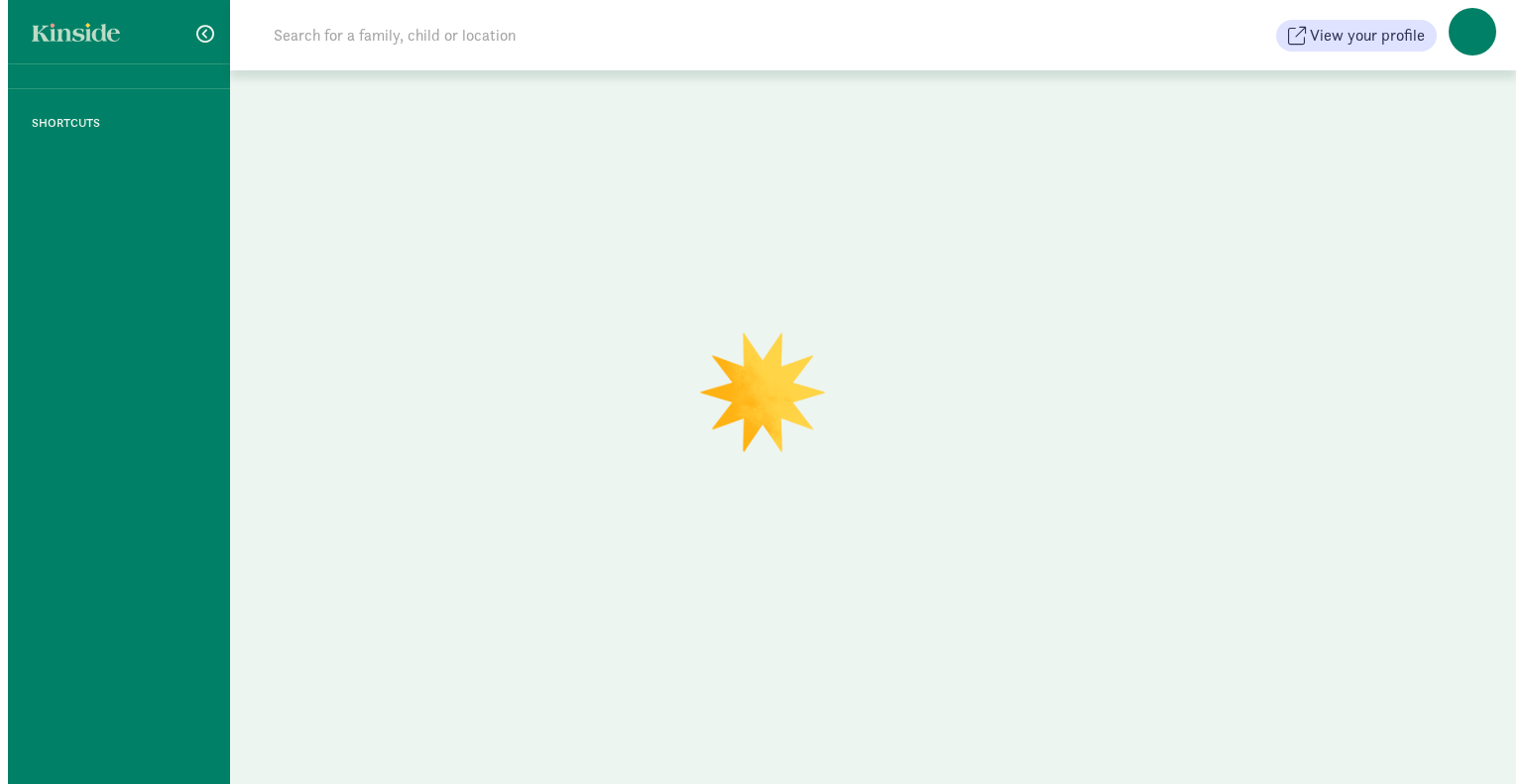 scroll, scrollTop: 0, scrollLeft: 0, axis: both 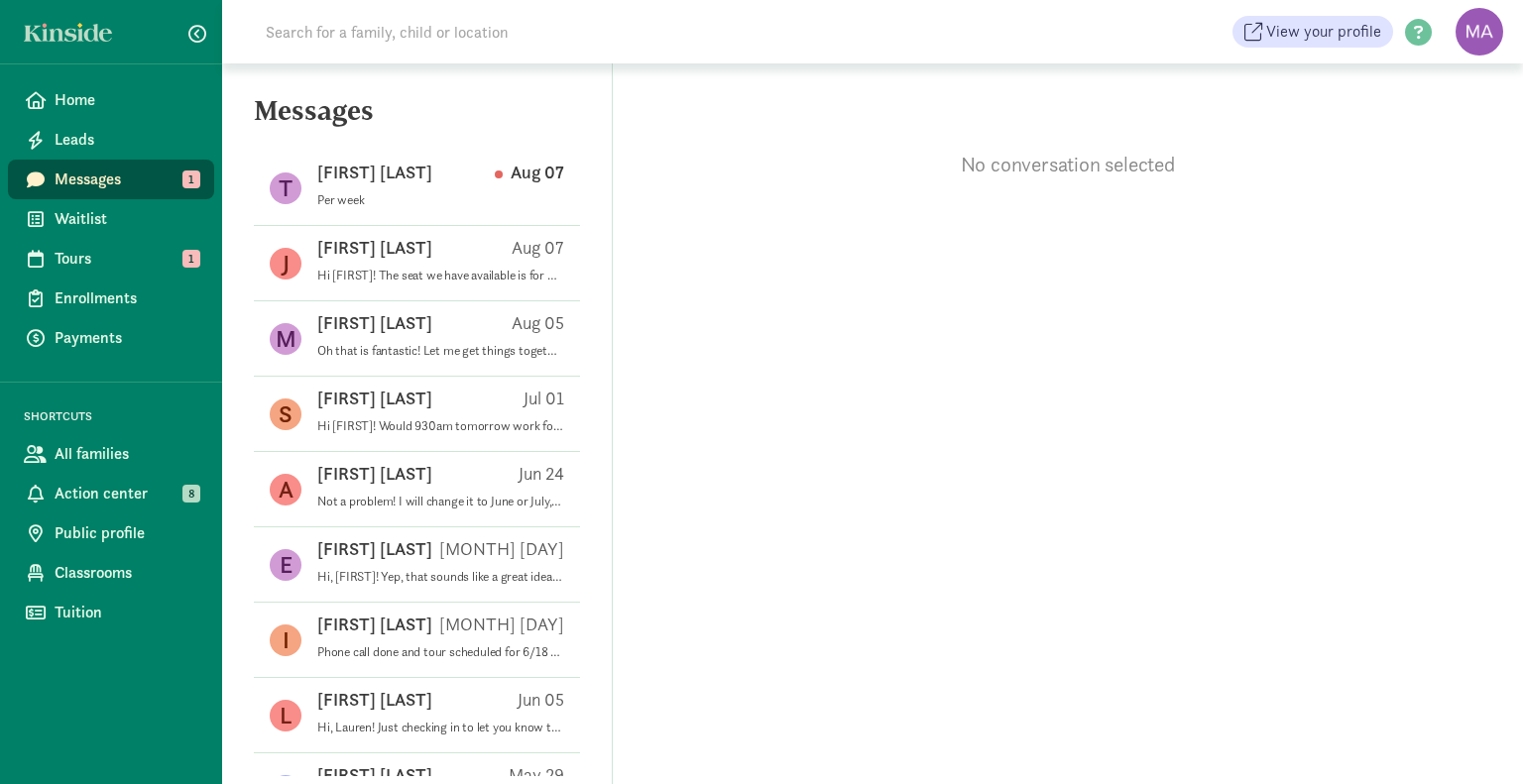 click on "Per week" at bounding box center [440, 200] 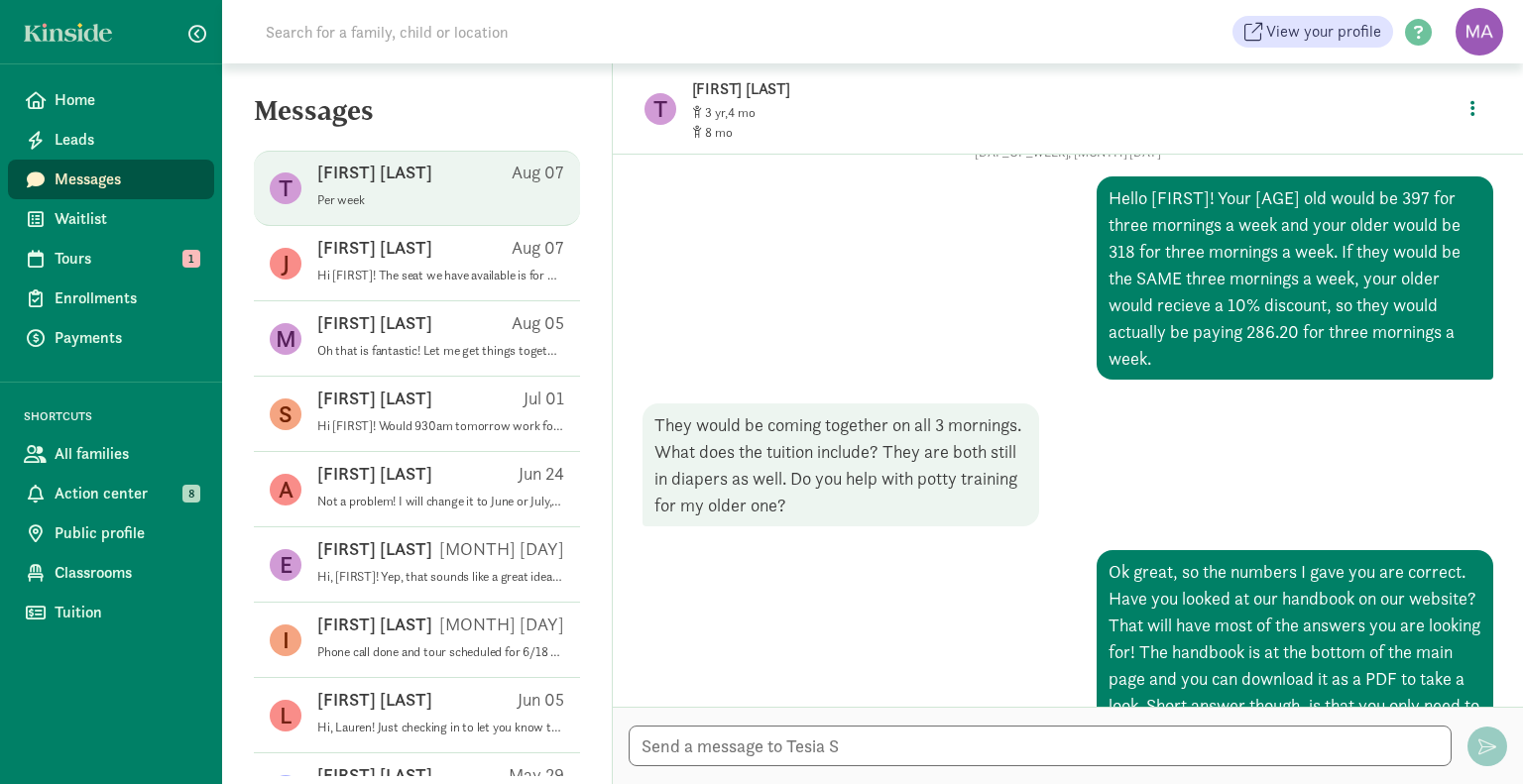 scroll, scrollTop: 186, scrollLeft: 0, axis: vertical 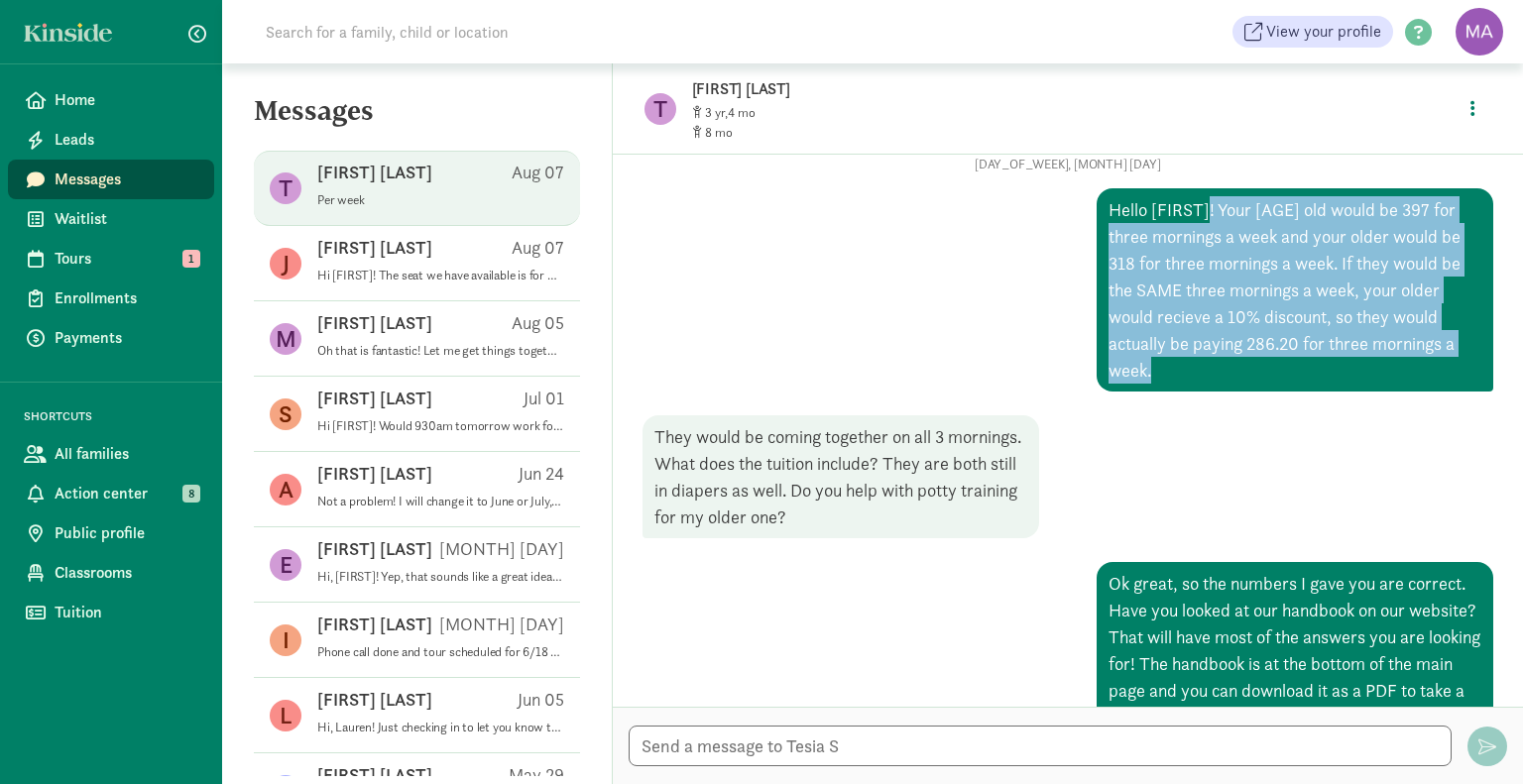 drag, startPoint x: 1226, startPoint y: 356, endPoint x: 1182, endPoint y: 195, distance: 166.904 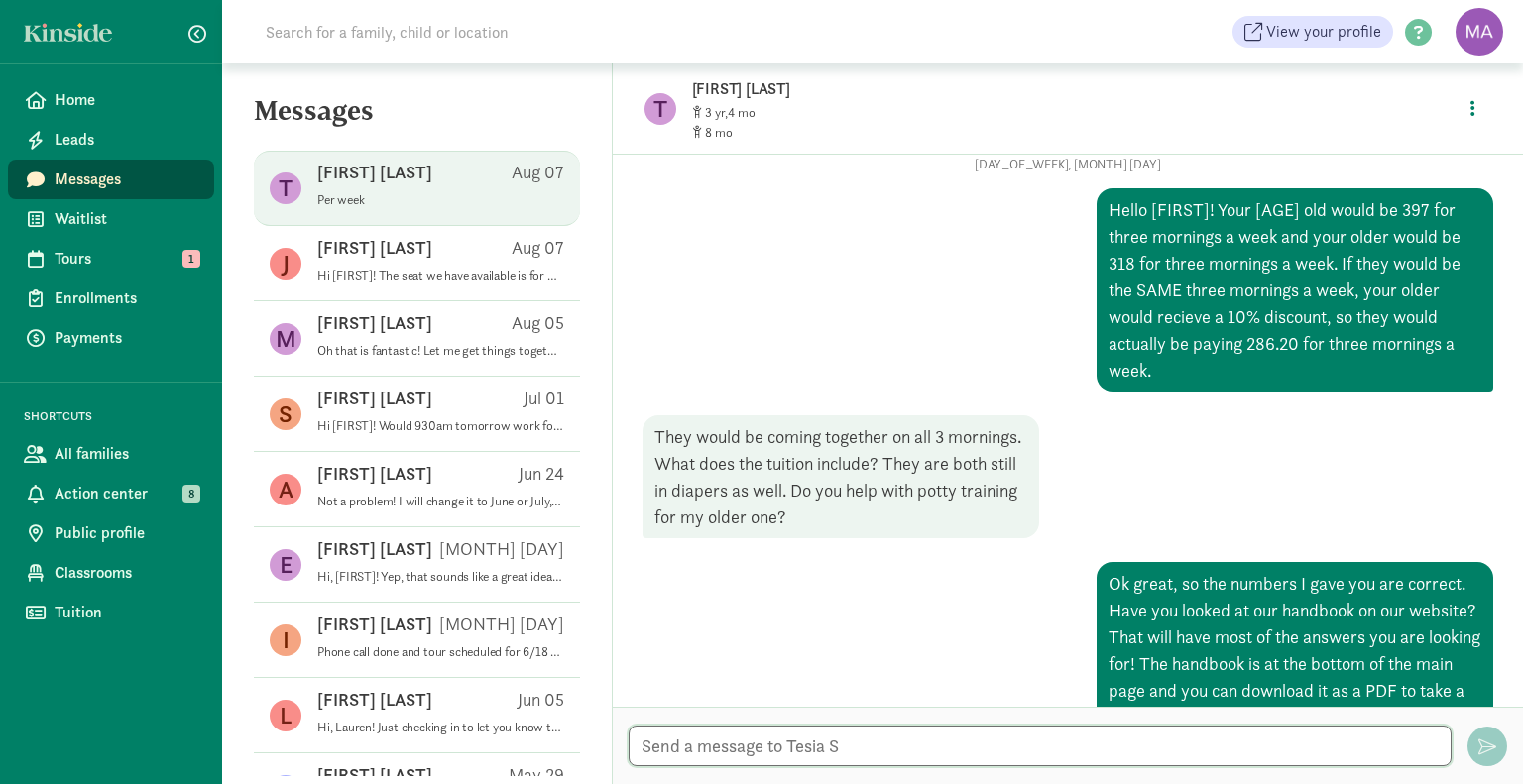 click at bounding box center (1040, 745) 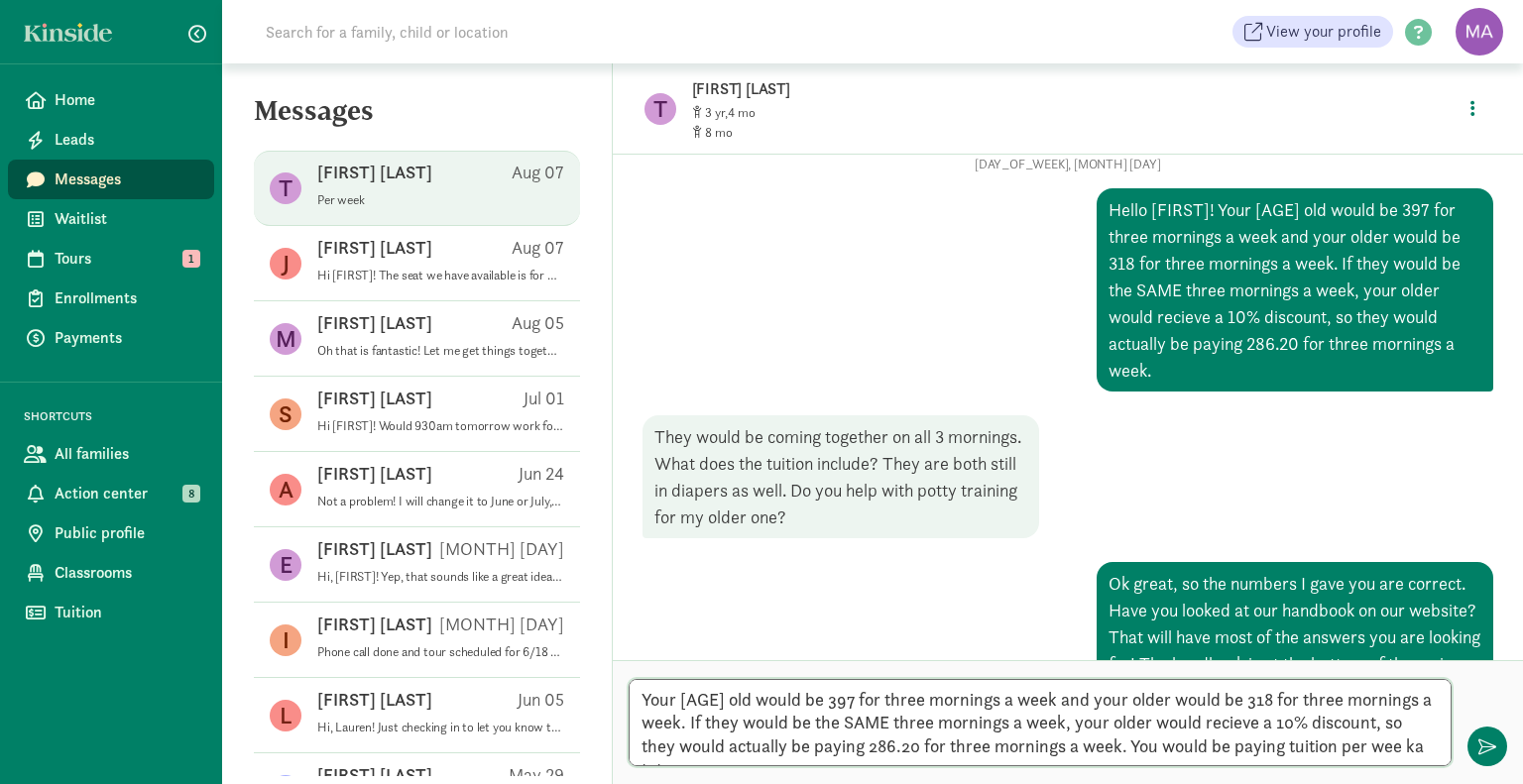 scroll, scrollTop: 0, scrollLeft: 0, axis: both 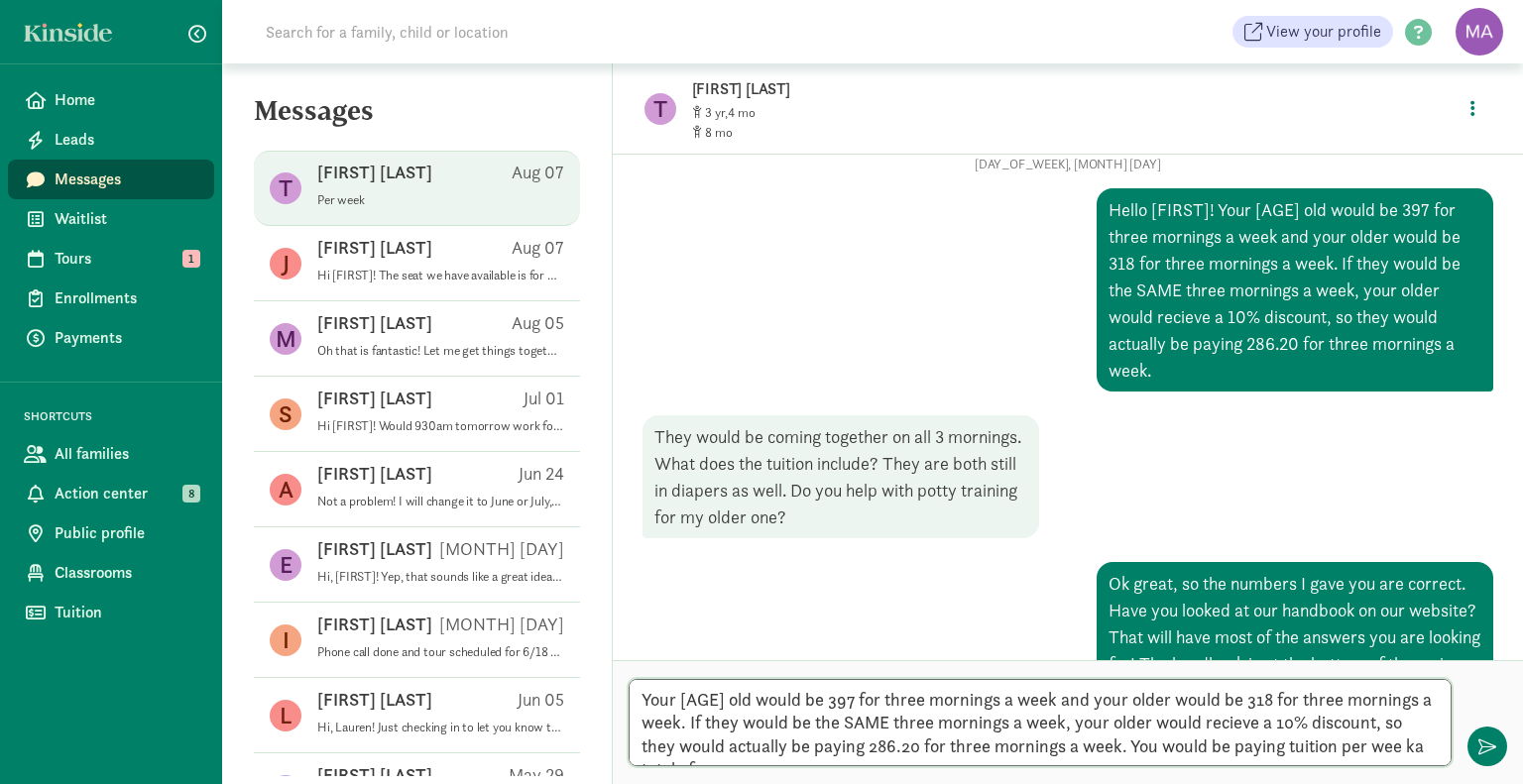 drag, startPoint x: 1190, startPoint y: 672, endPoint x: 859, endPoint y: 728, distance: 335.70374 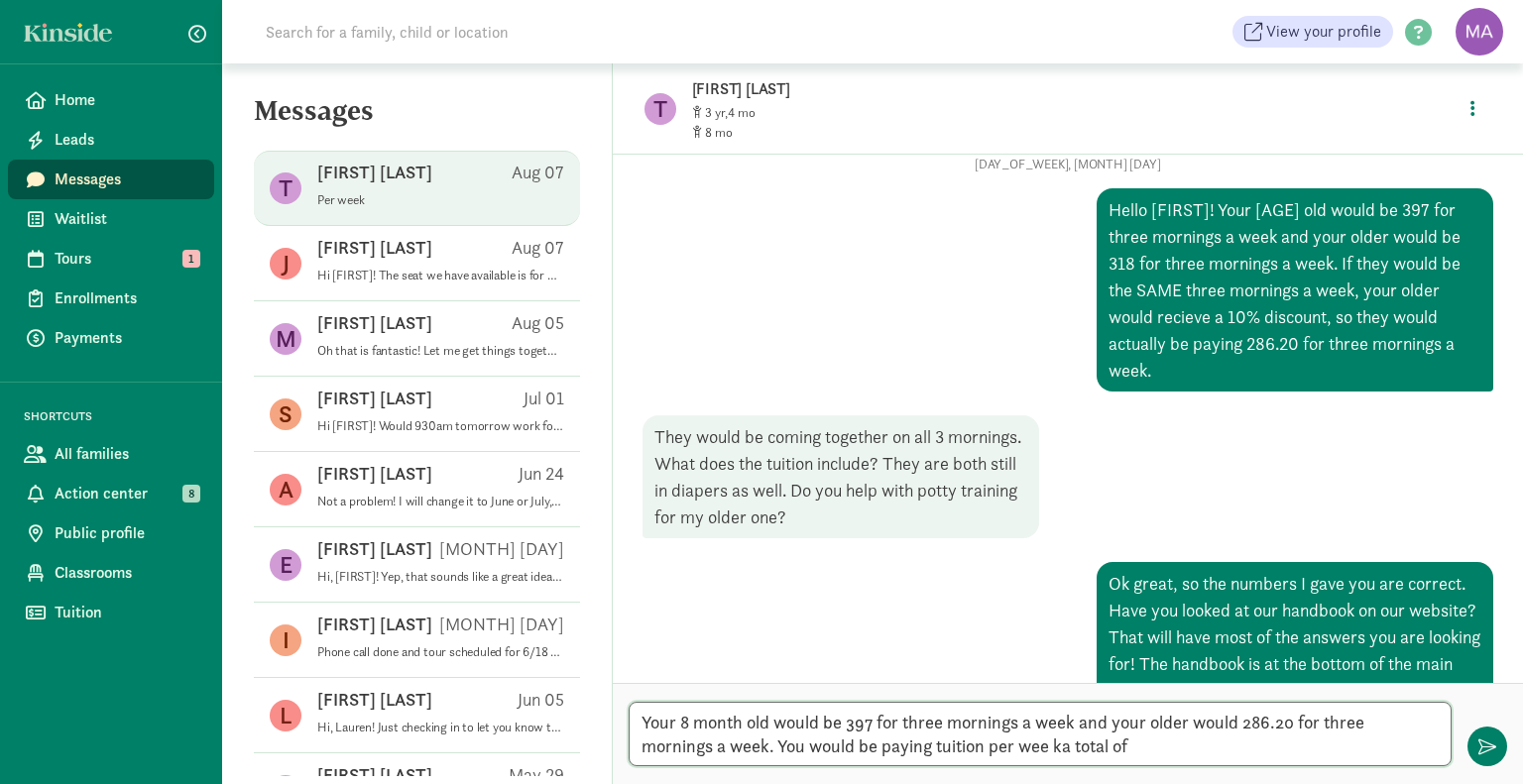 click on "Your 8 month old would be 397 for three mornings a week and your older would 286.20 for three mornings a week. You would be paying tuition per wee ka total of" at bounding box center (1040, 733) 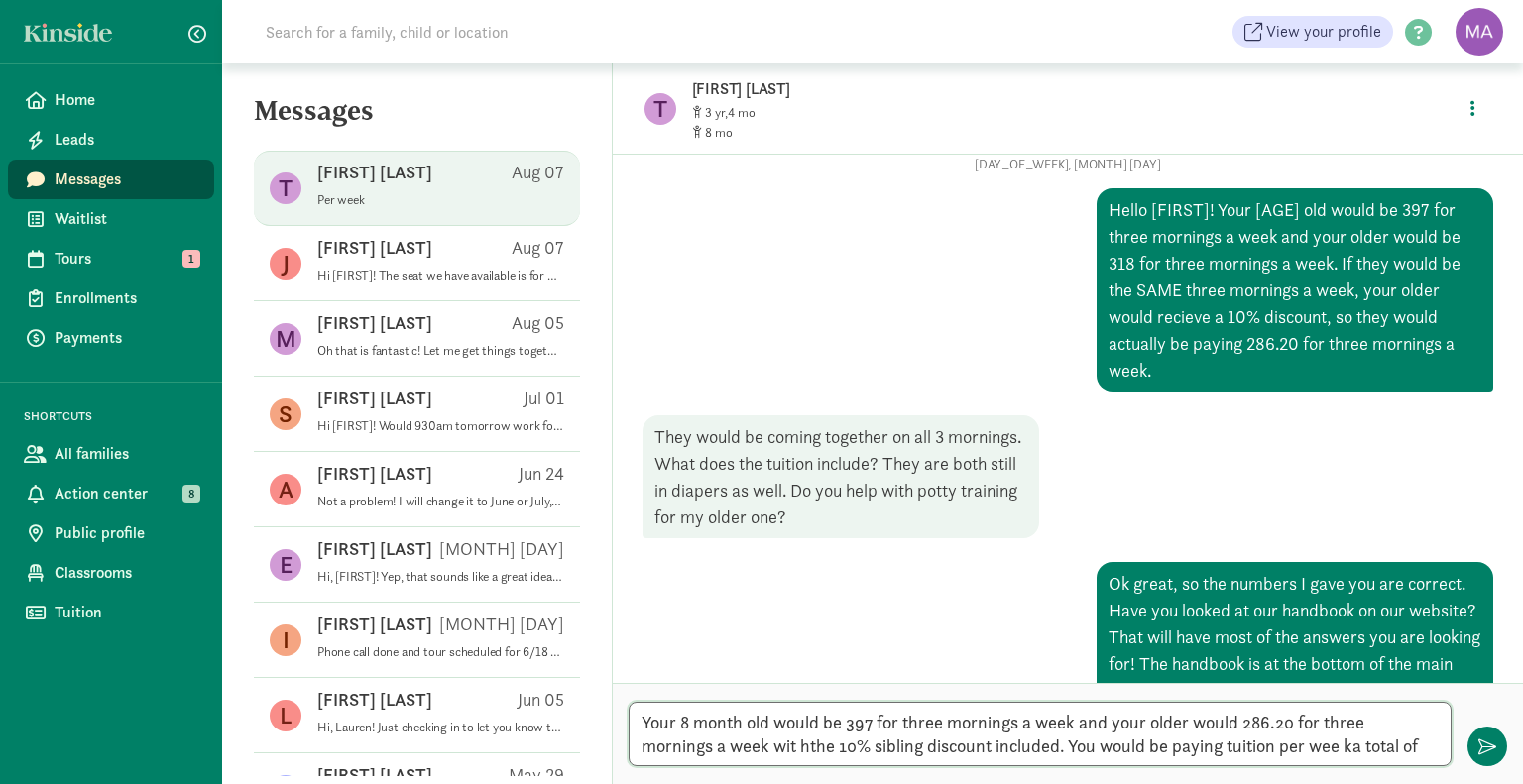 click on "Your 8 month old would be 397 for three mornings a week and your older would 286.20 for three mornings a week wit hthe 10% sibling discount included. You would be paying tuition per wee ka total of" at bounding box center [1040, 733] 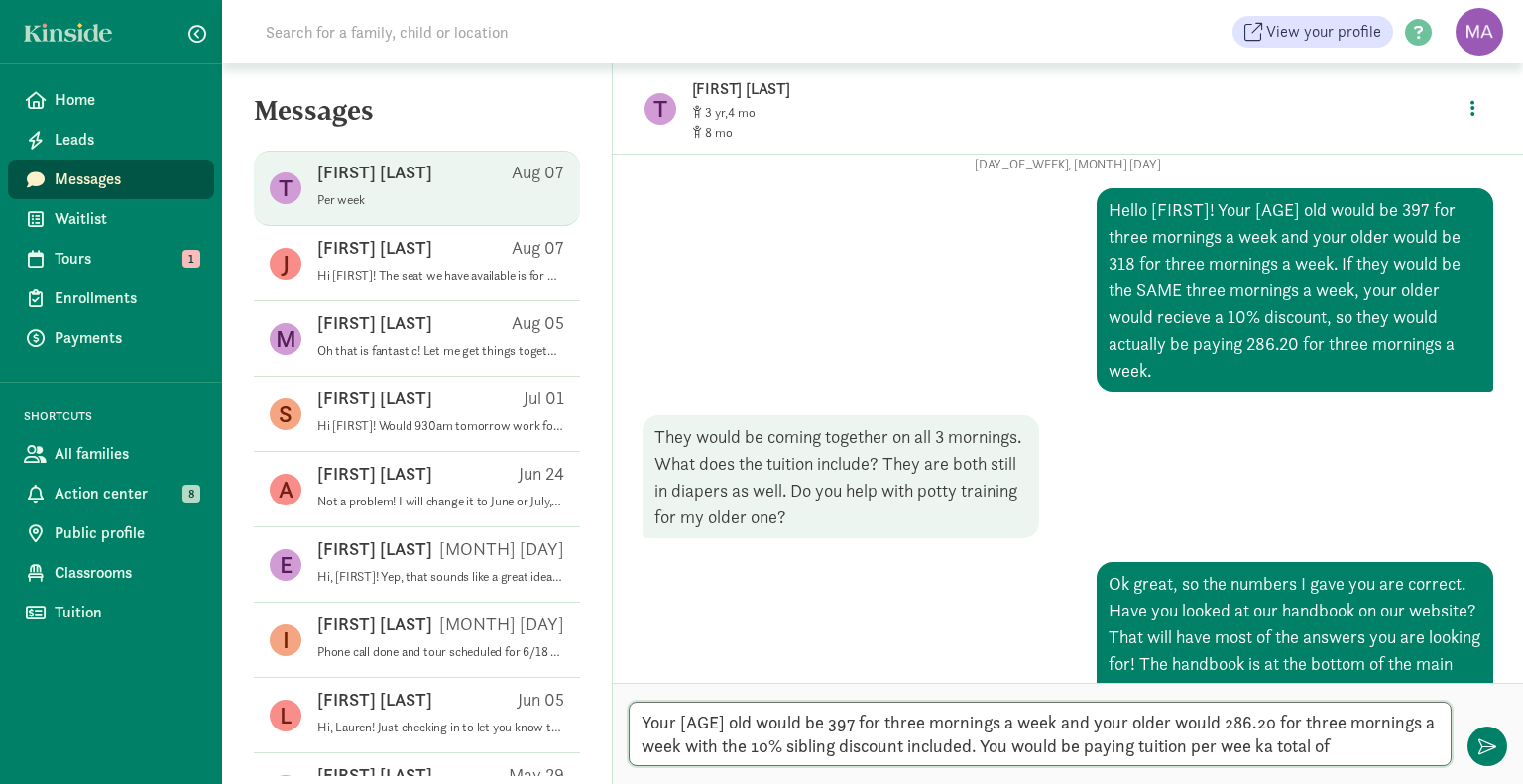 click on "Your [AGE] old would be 397 for three mornings a week and your older would 286.20 for three mornings a week with the 10% sibling discount included. You would be paying tuition per wee ka total of" at bounding box center (1040, 733) 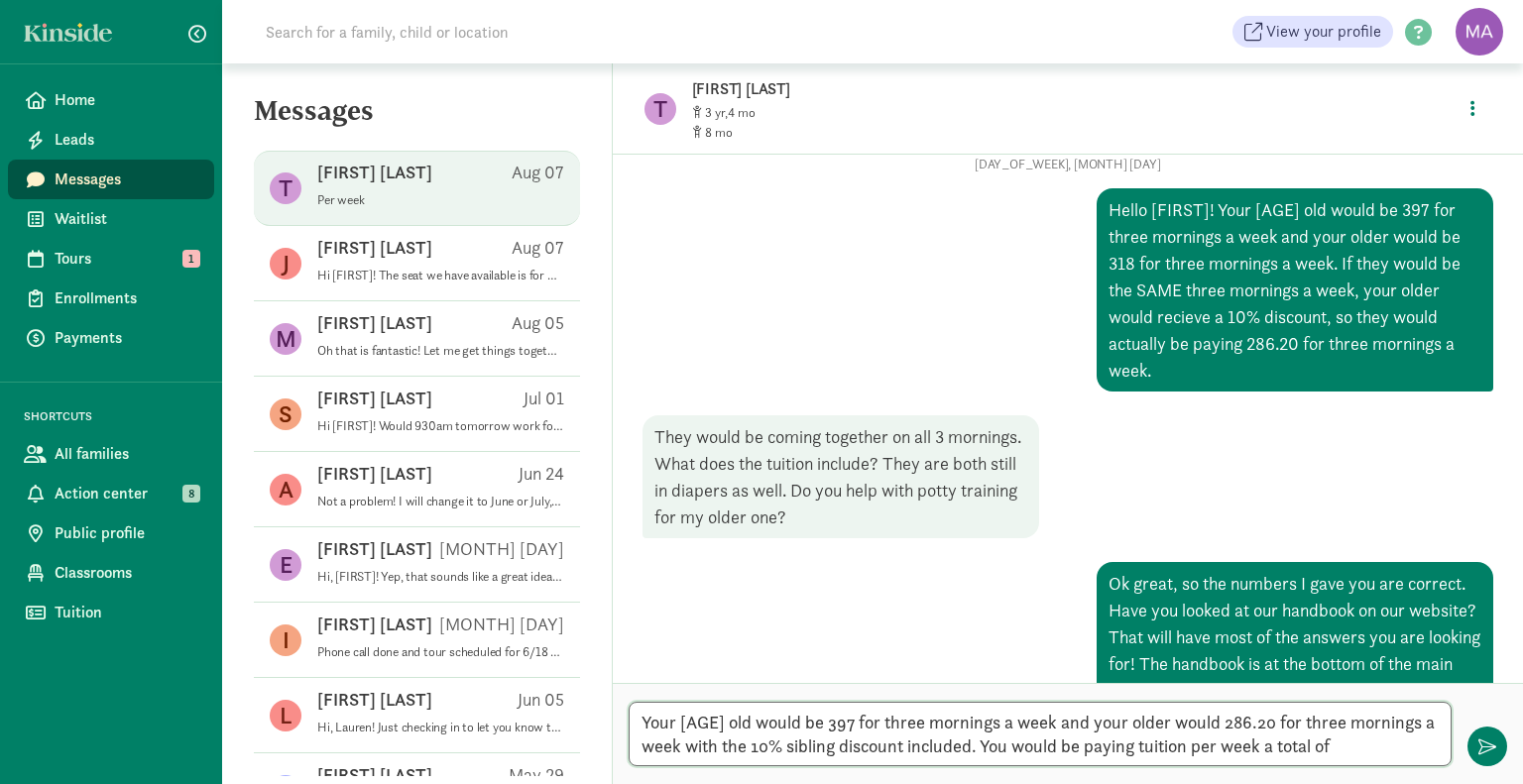 click on "Your [AGE] old would be 397 for three mornings a week and your older would 286.20 for three mornings a week with the 10% sibling discount included. You would be paying tuition per week a total of" at bounding box center [1040, 733] 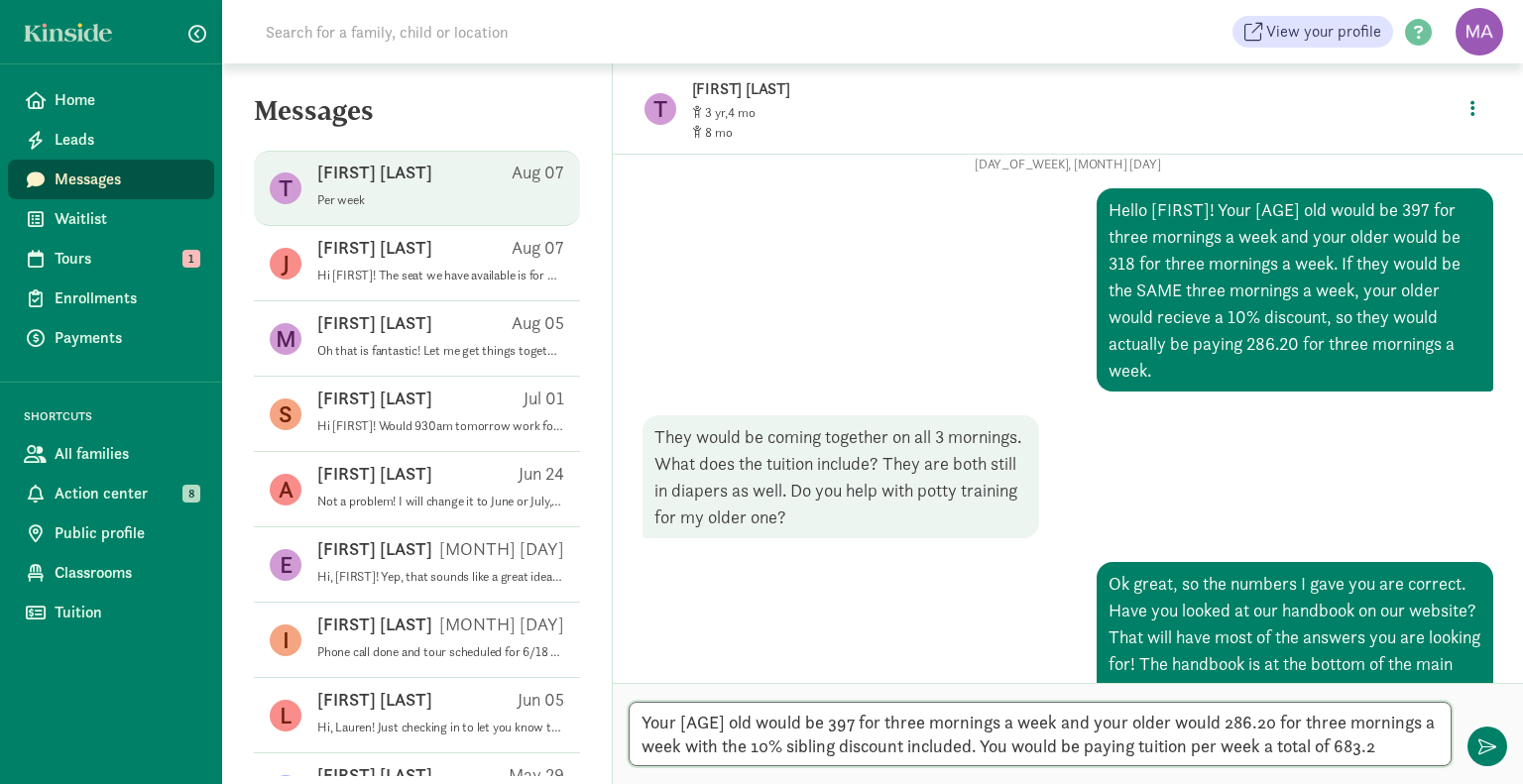 type on "Your 8 month old would be 397 for three mornings a week and your older would 286.20 for three mornings a week with the 10% sibling discount included. You would be paying tuition per week a total of 683.20" 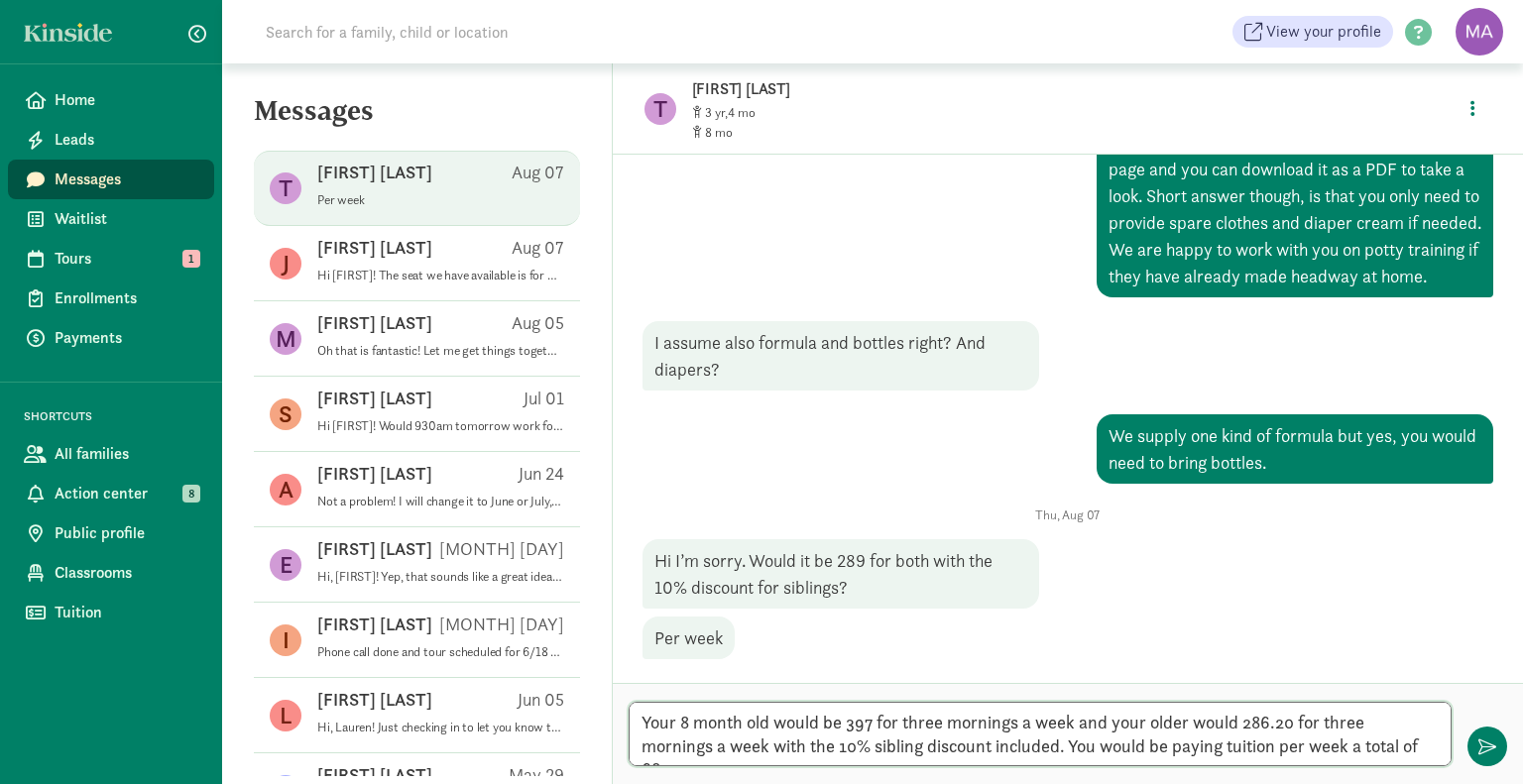 scroll, scrollTop: 733, scrollLeft: 0, axis: vertical 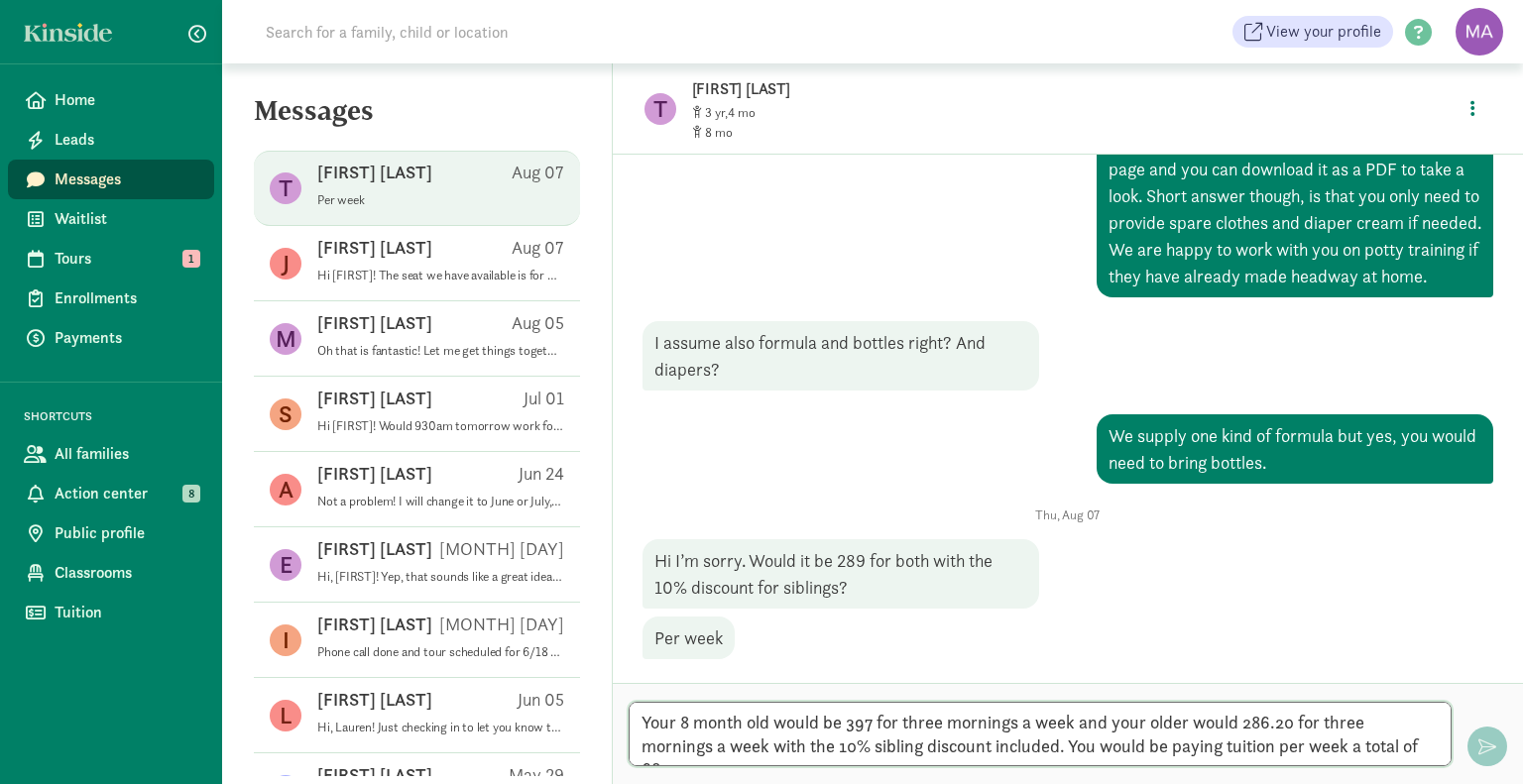 type 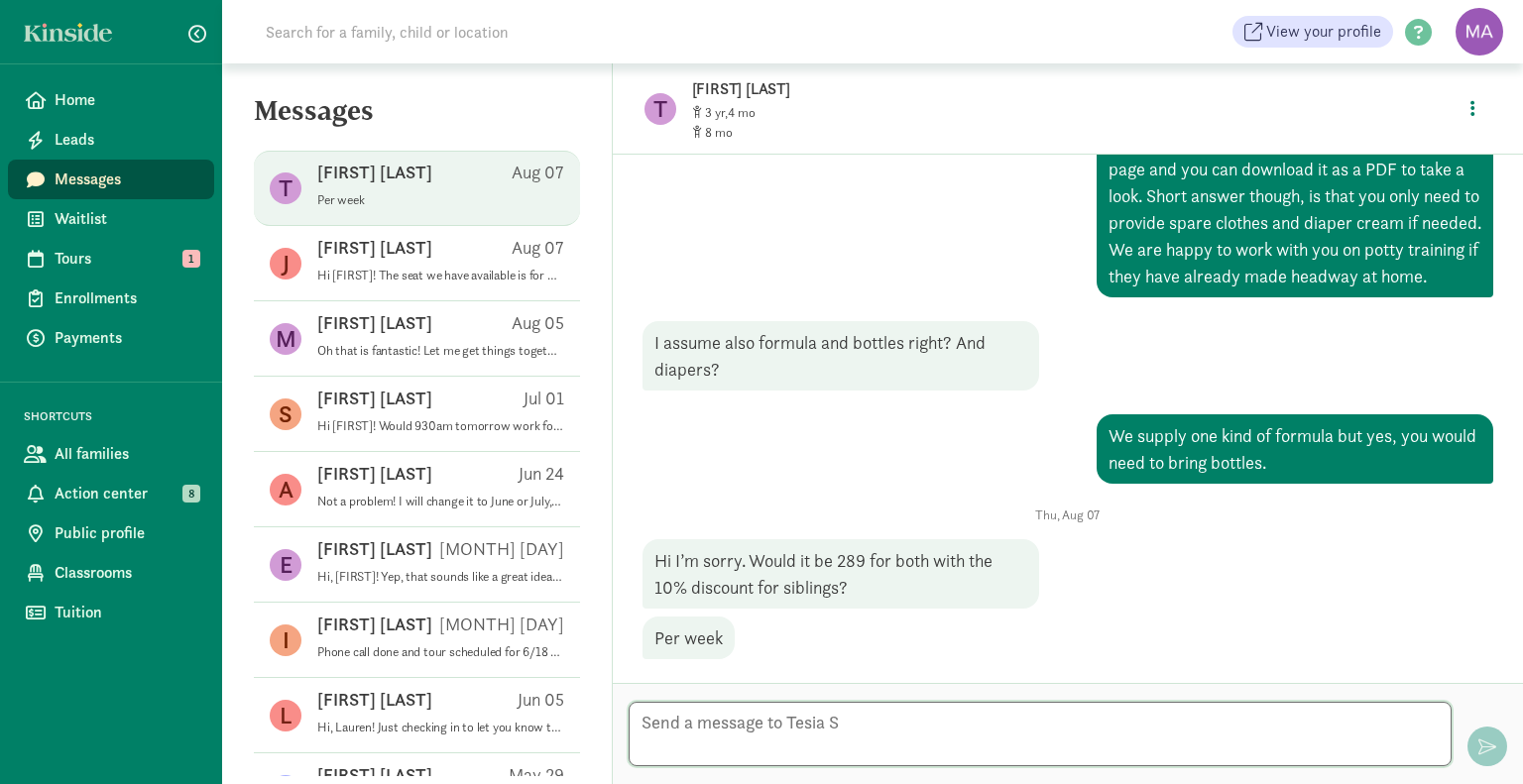 scroll, scrollTop: 883, scrollLeft: 0, axis: vertical 